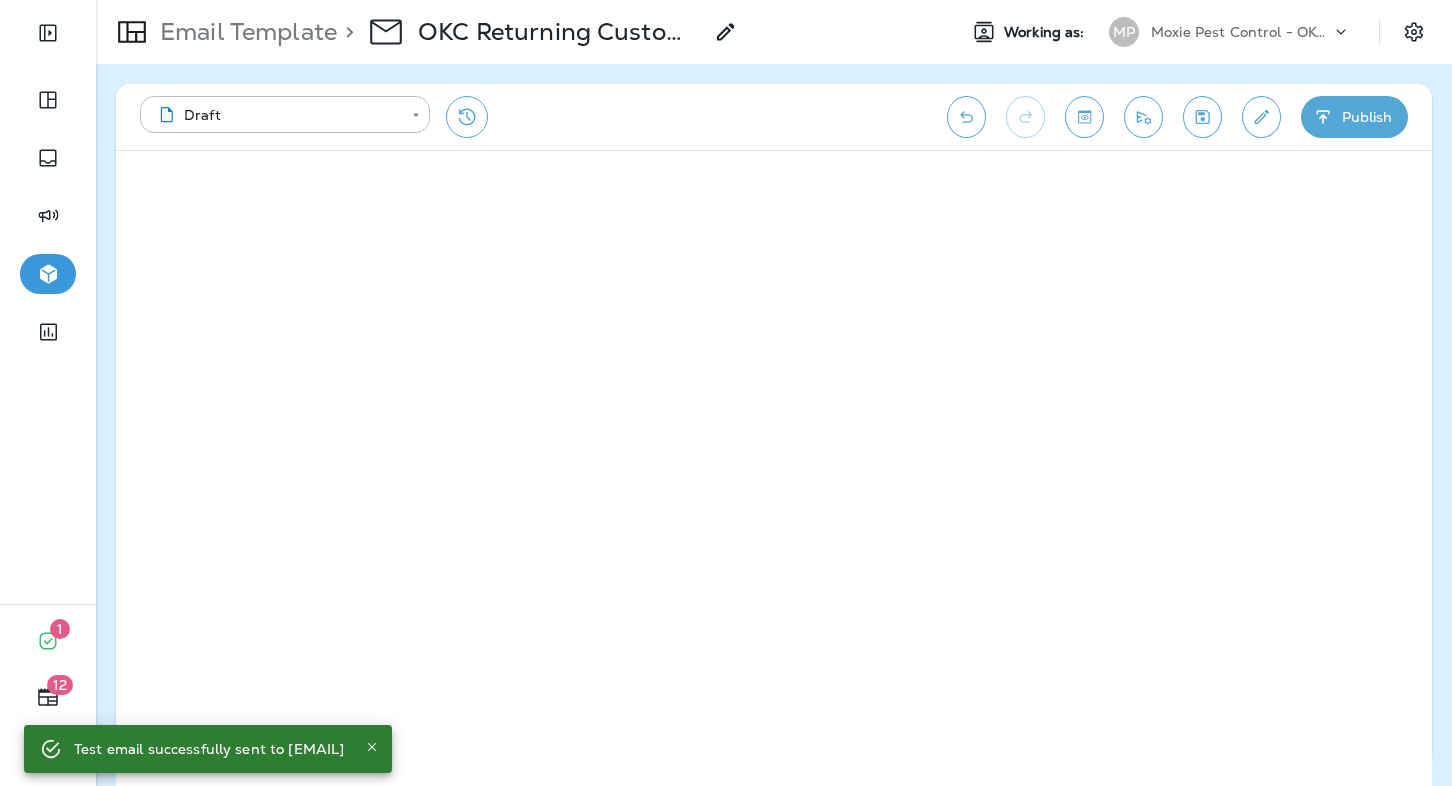 scroll, scrollTop: 0, scrollLeft: 0, axis: both 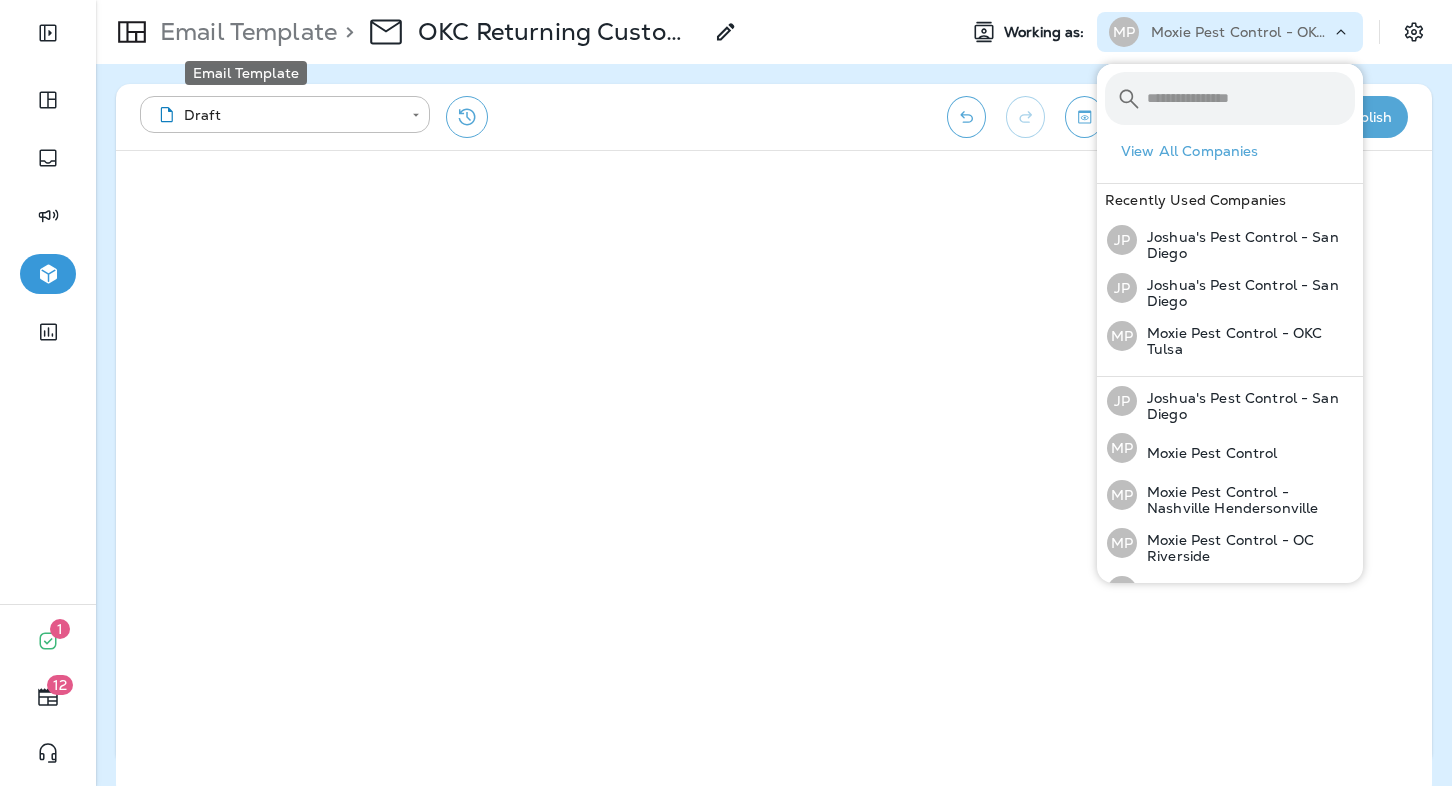 click on "Email Template" at bounding box center [244, 32] 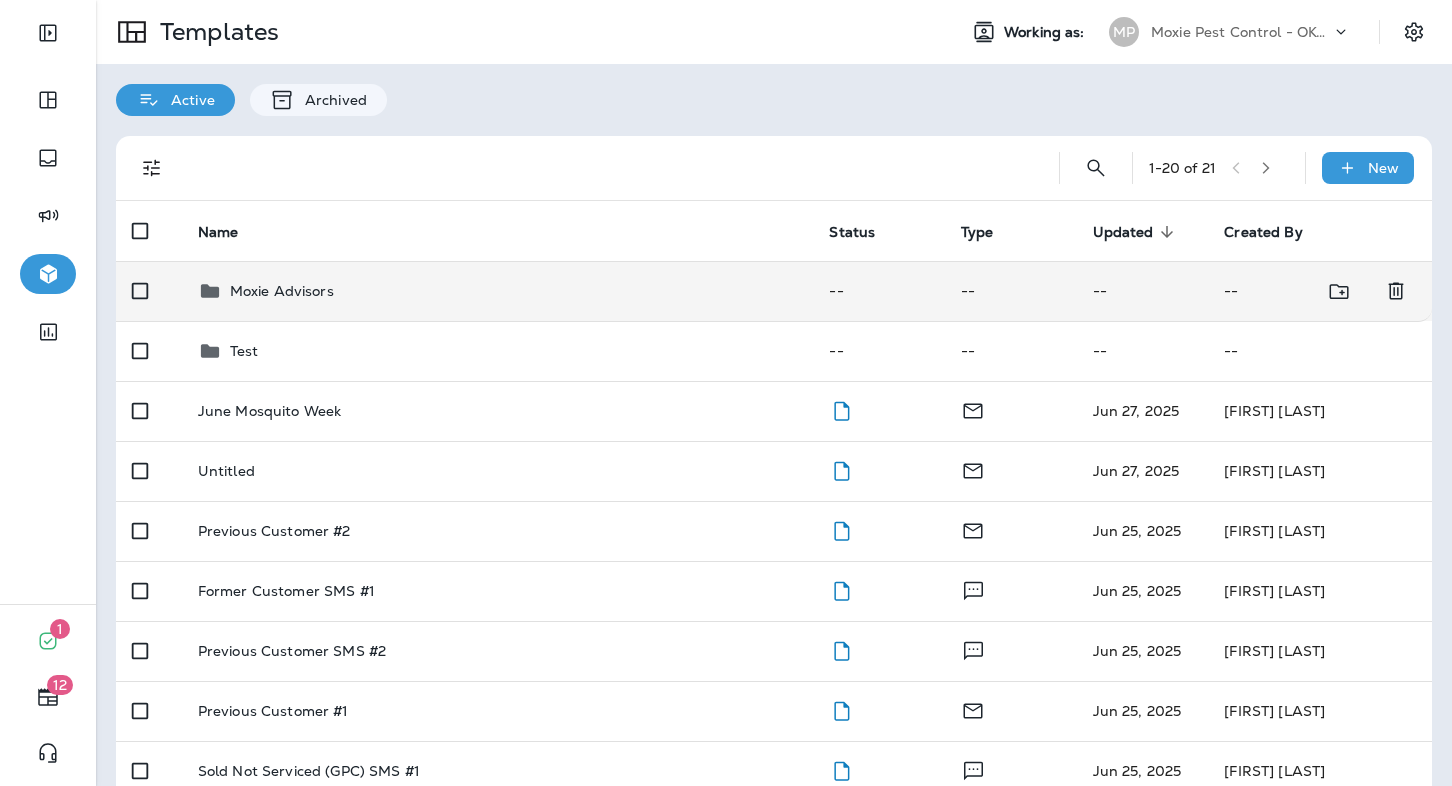 click on "Moxie Advisors" at bounding box center (498, 291) 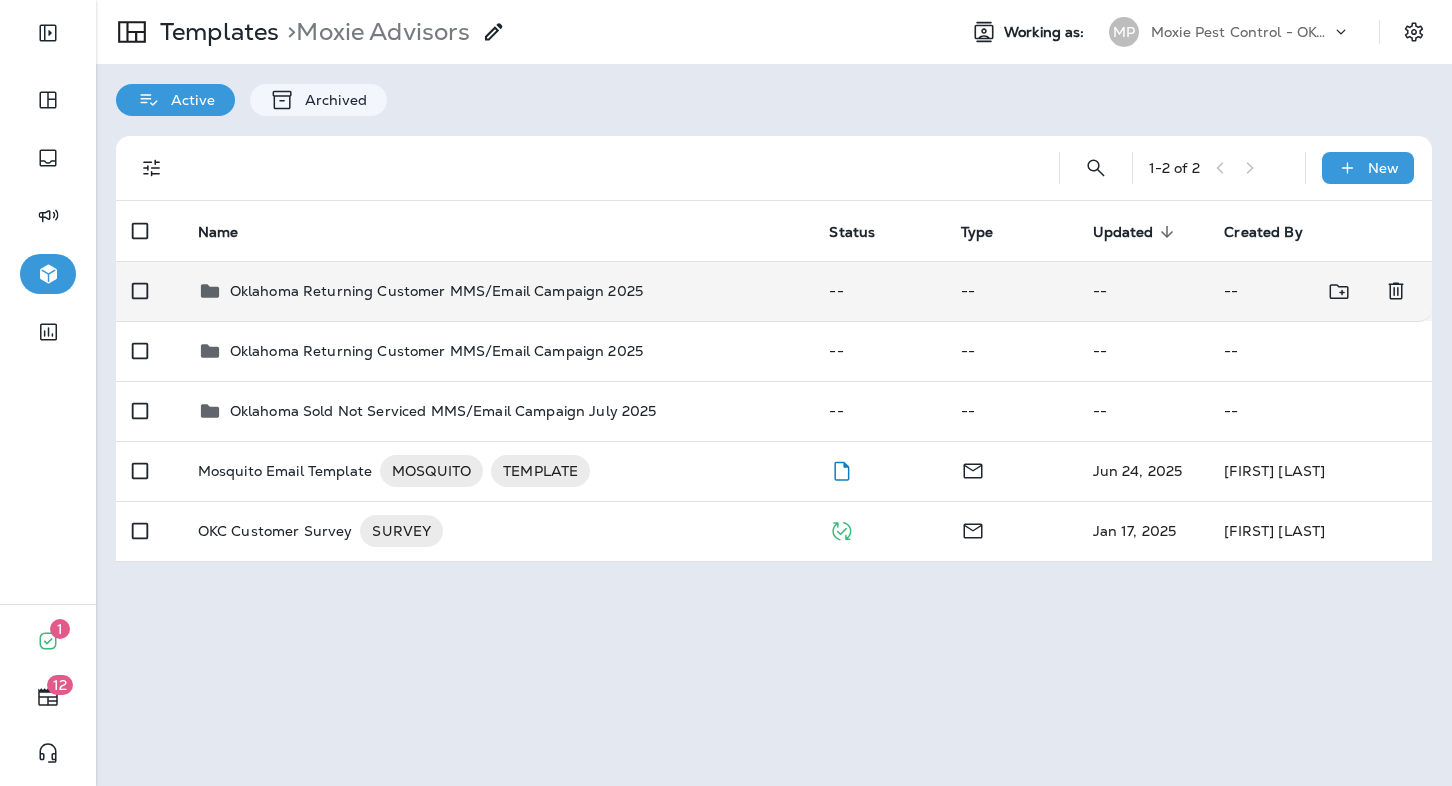 click on "Oklahoma Returning Customer MMS/Email Campaign 2025" at bounding box center (498, 291) 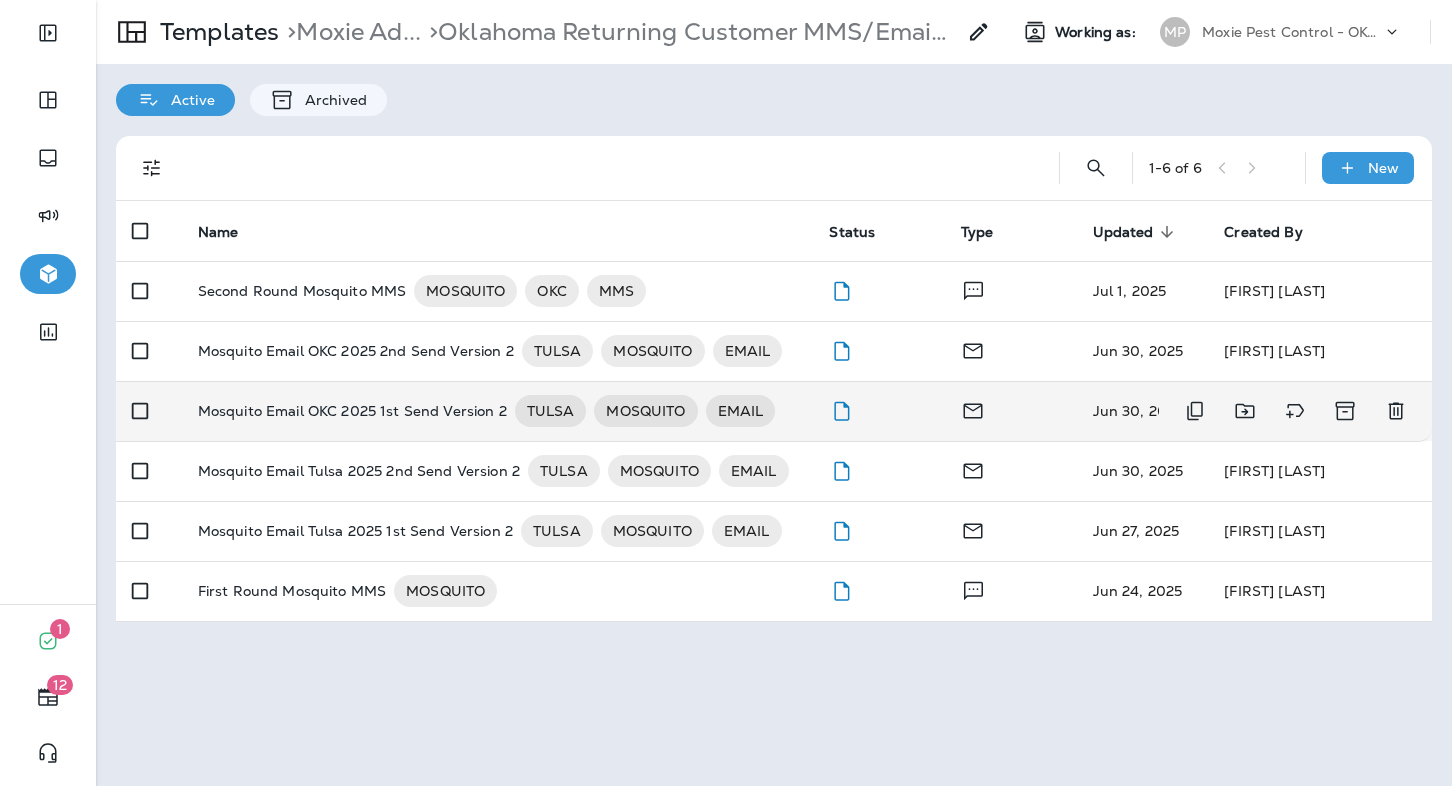 click on "Mosquito Email OKC 2025 1st Send Version 2" at bounding box center [302, 291] 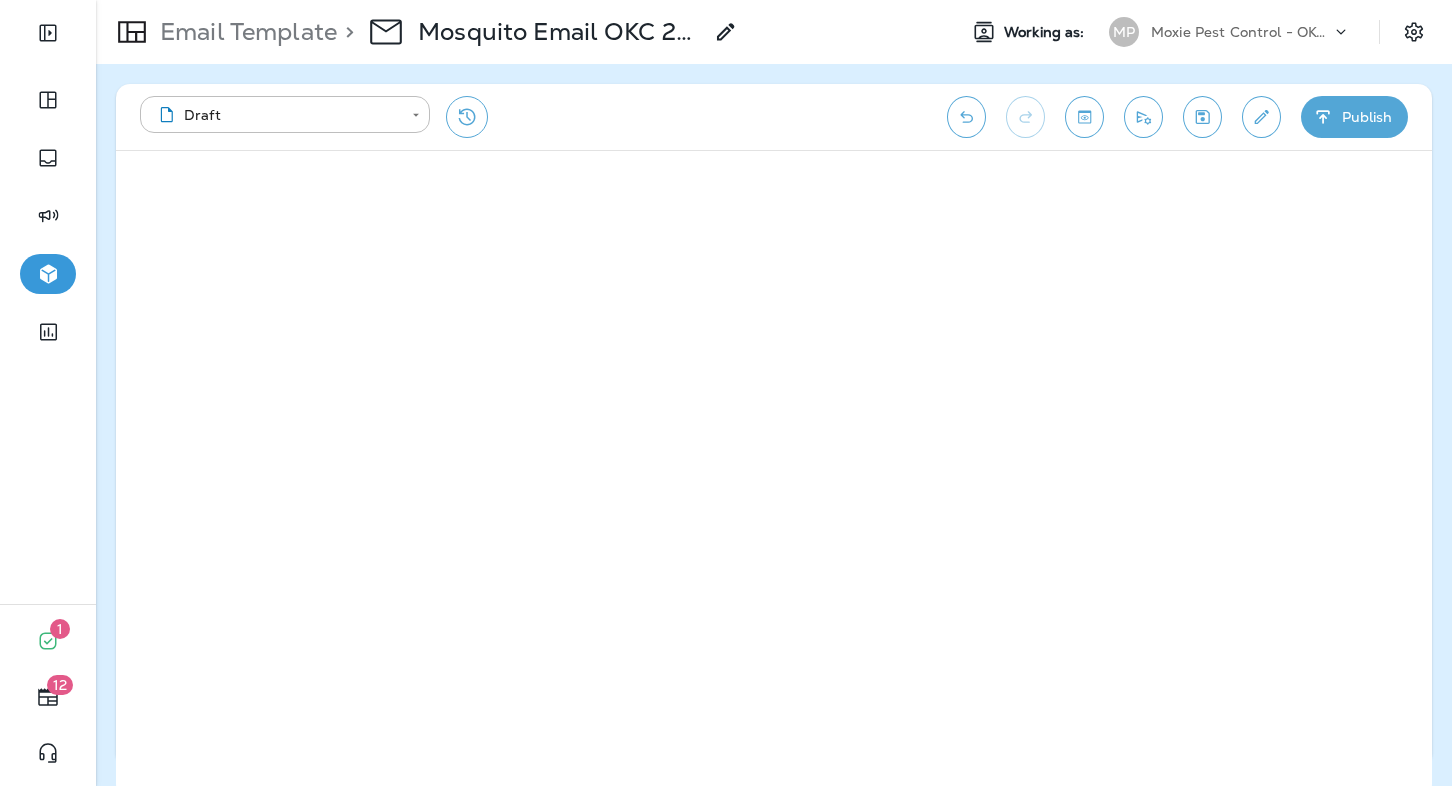 click at bounding box center [1202, 117] 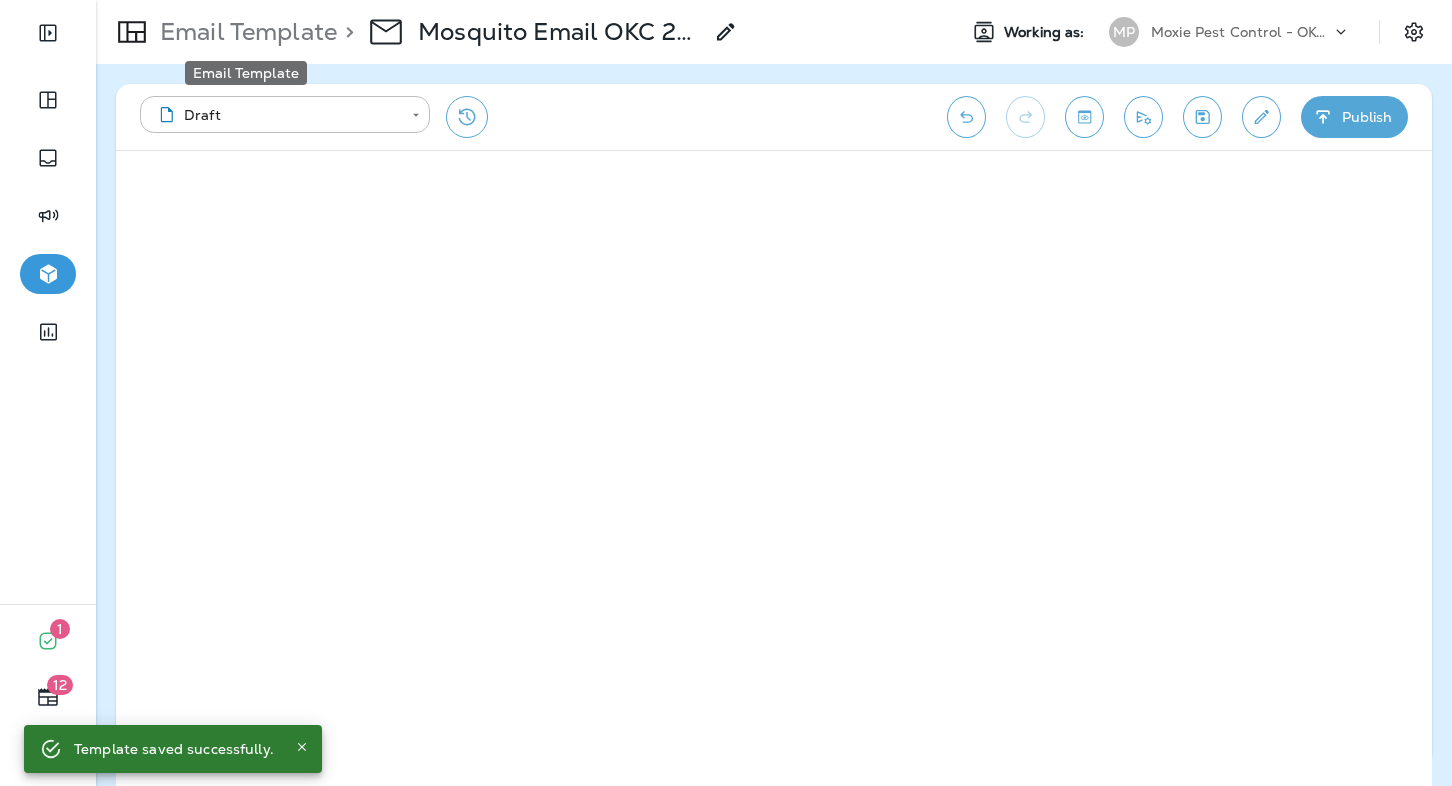 click on "Email Template" at bounding box center [244, 32] 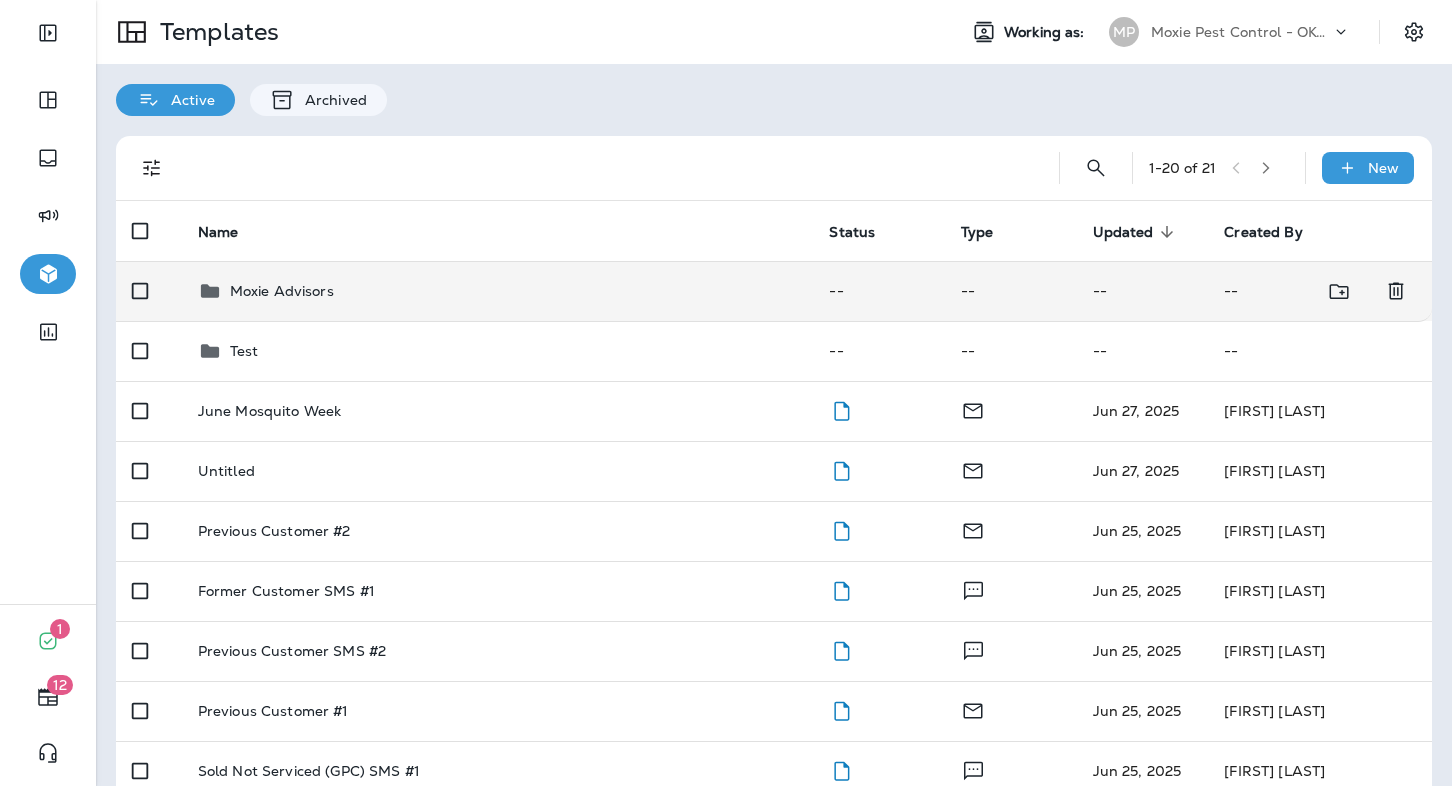 click on "Moxie Advisors" at bounding box center (282, 291) 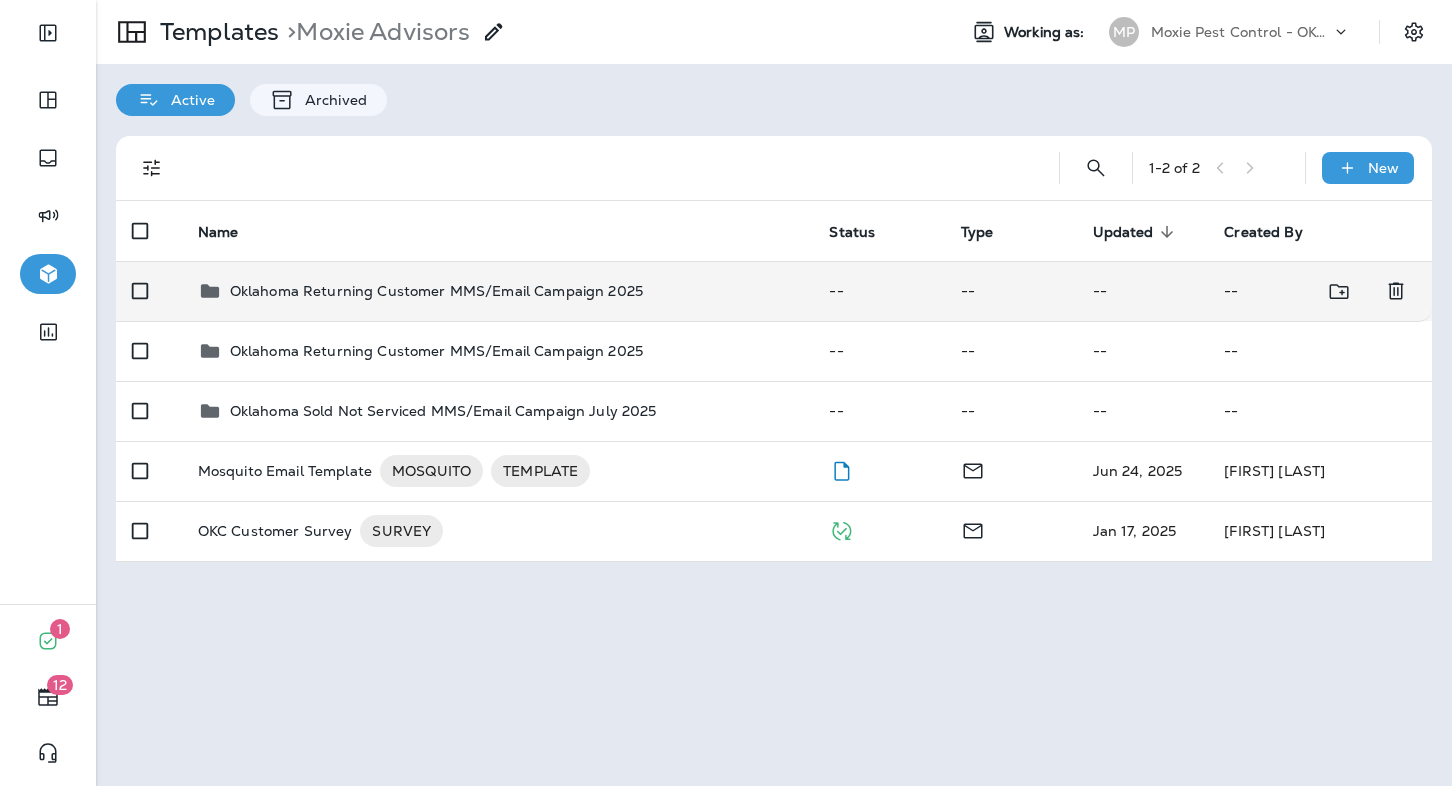 click on "Oklahoma Returning Customer MMS/Email Campaign 2025" at bounding box center [498, 291] 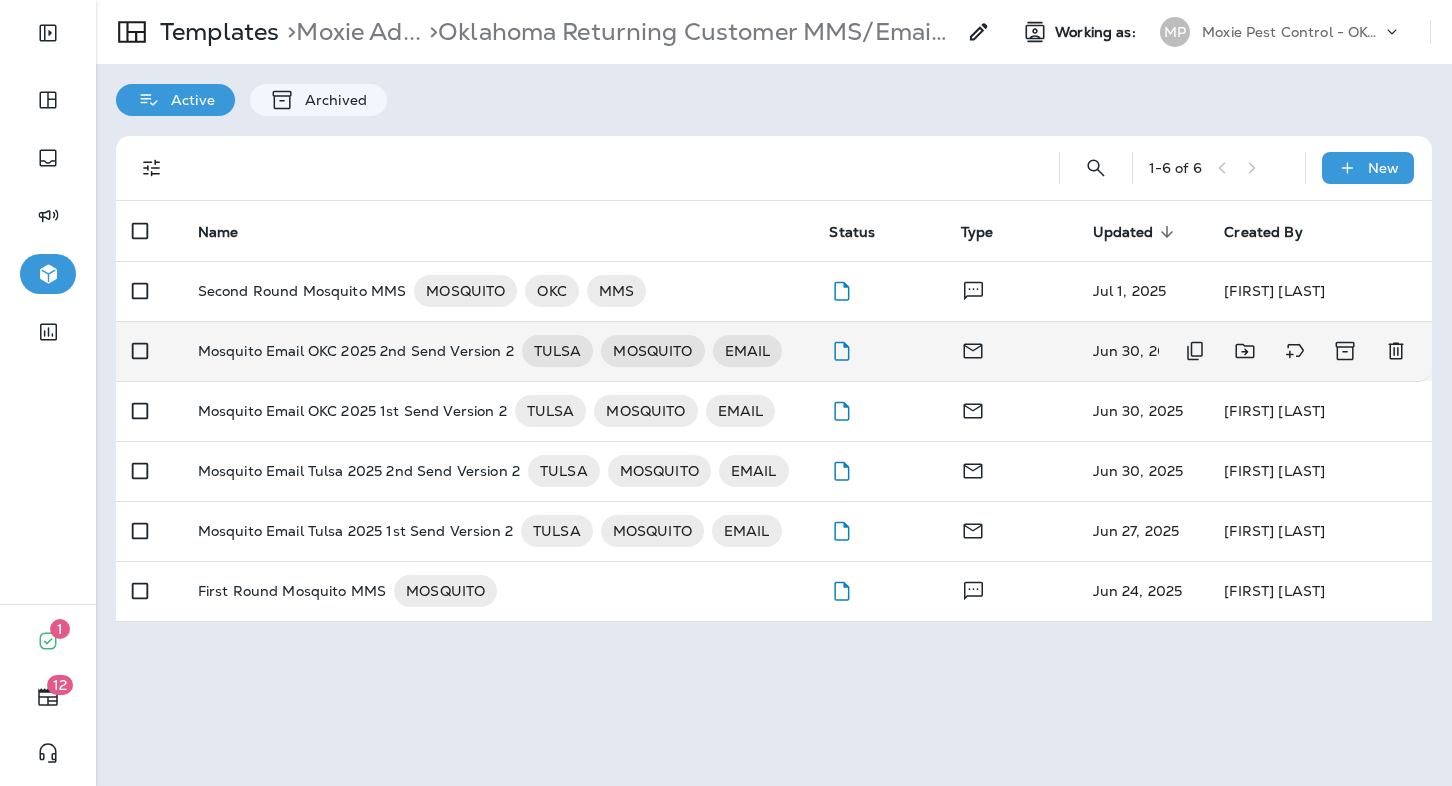 click on "Mosquito Email OKC 2025 2nd Send Version 2" at bounding box center (302, 291) 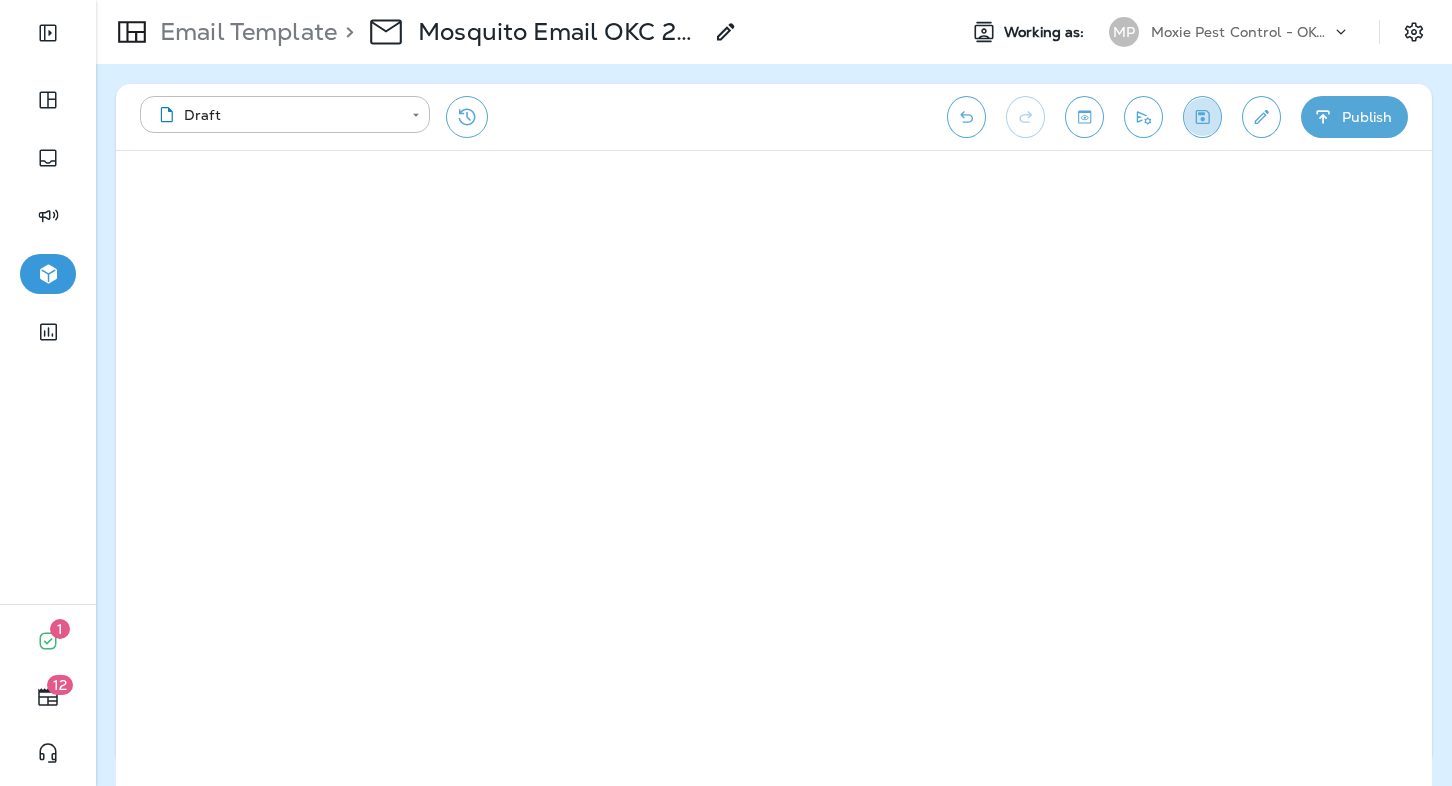 click at bounding box center (1202, 117) 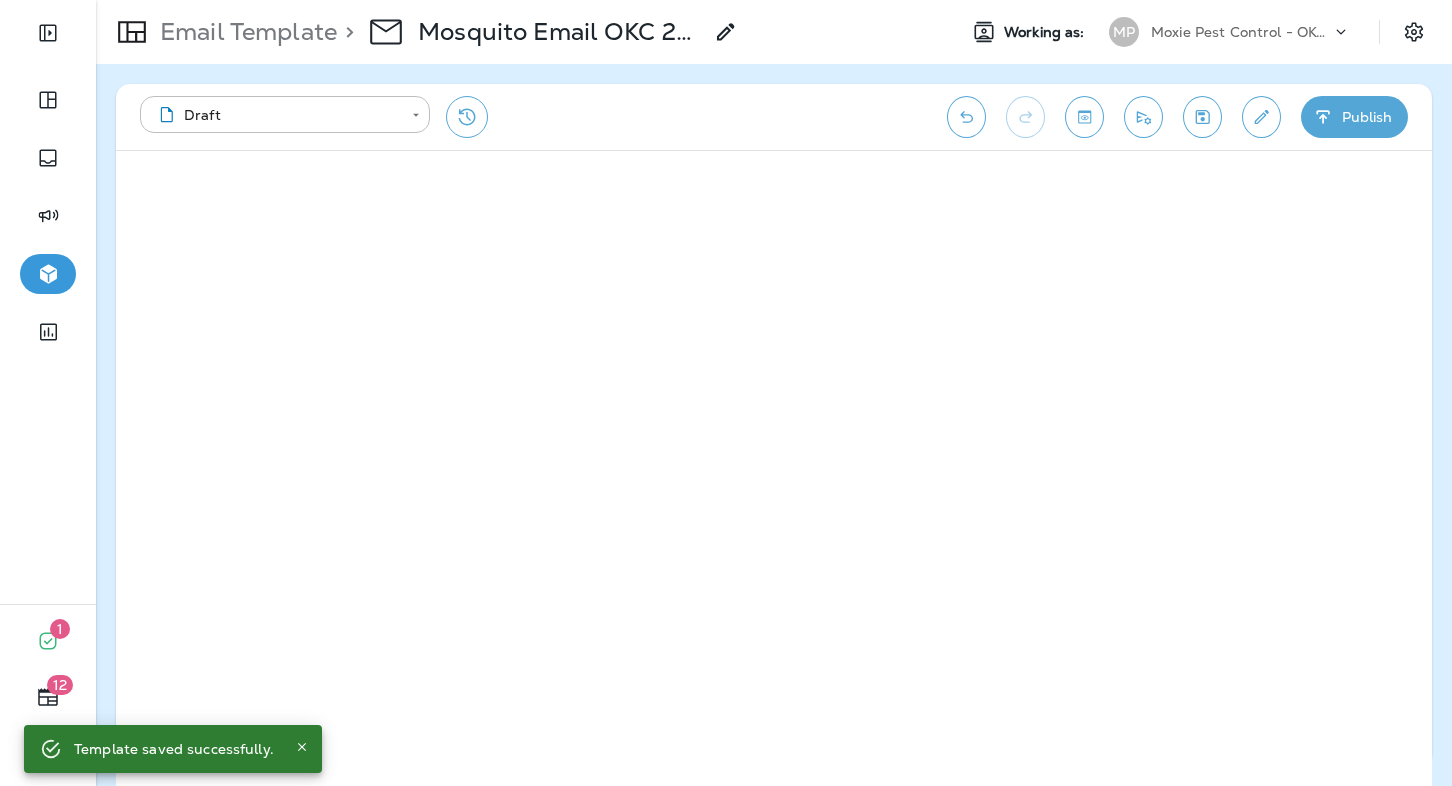 click on "Email Template" at bounding box center [244, 32] 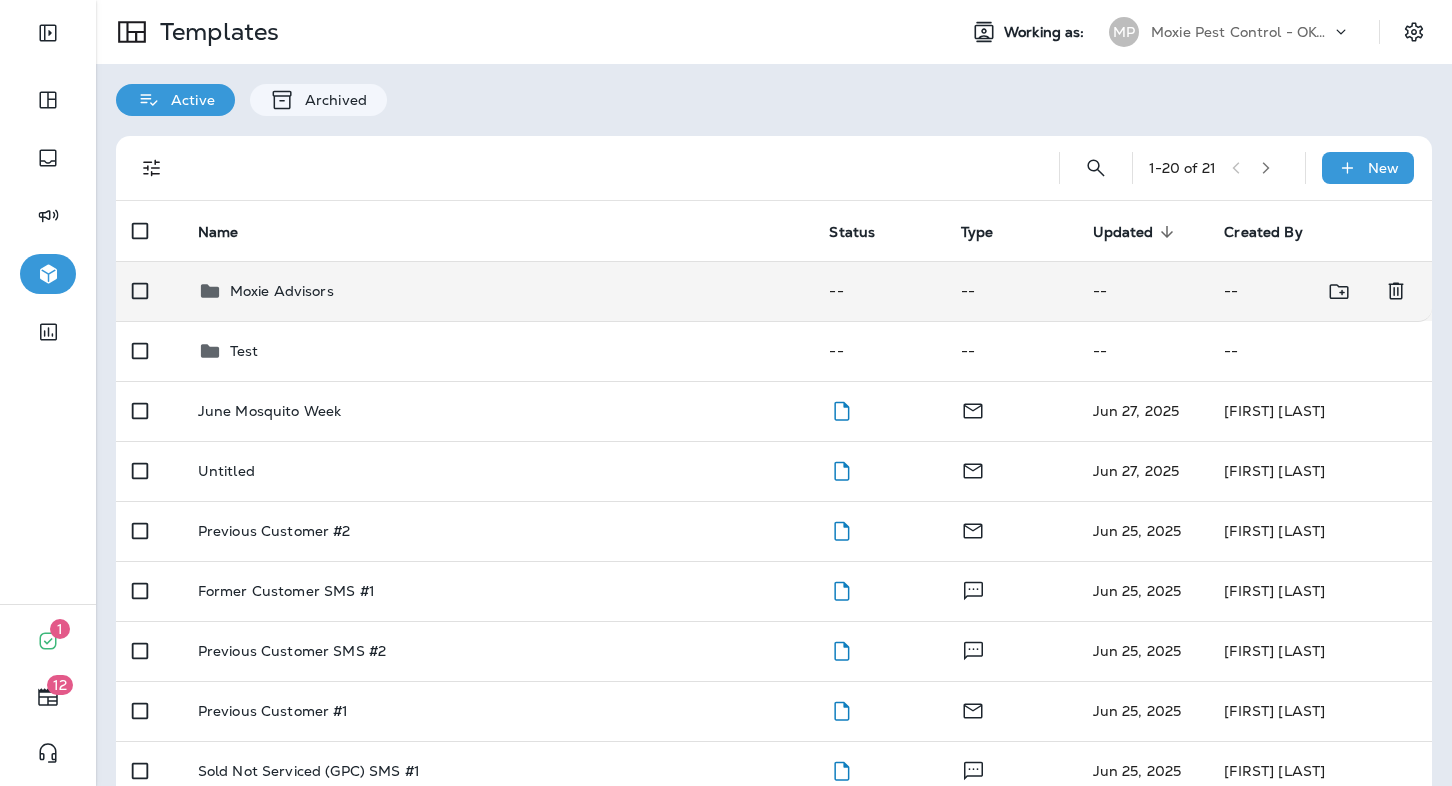 click on "Moxie Advisors" at bounding box center (498, 291) 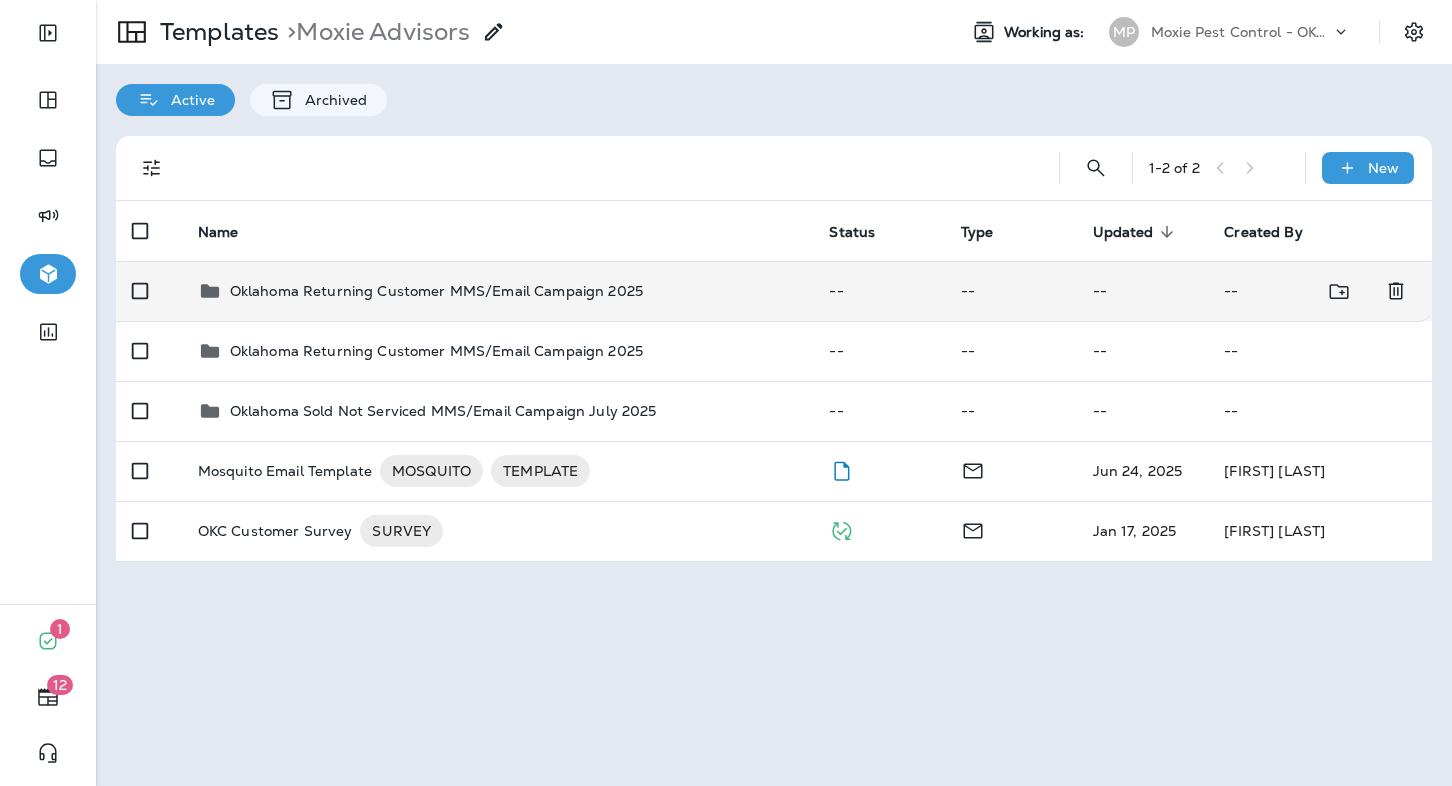 click on "Oklahoma Returning Customer MMS/Email Campaign 2025" at bounding box center (436, 291) 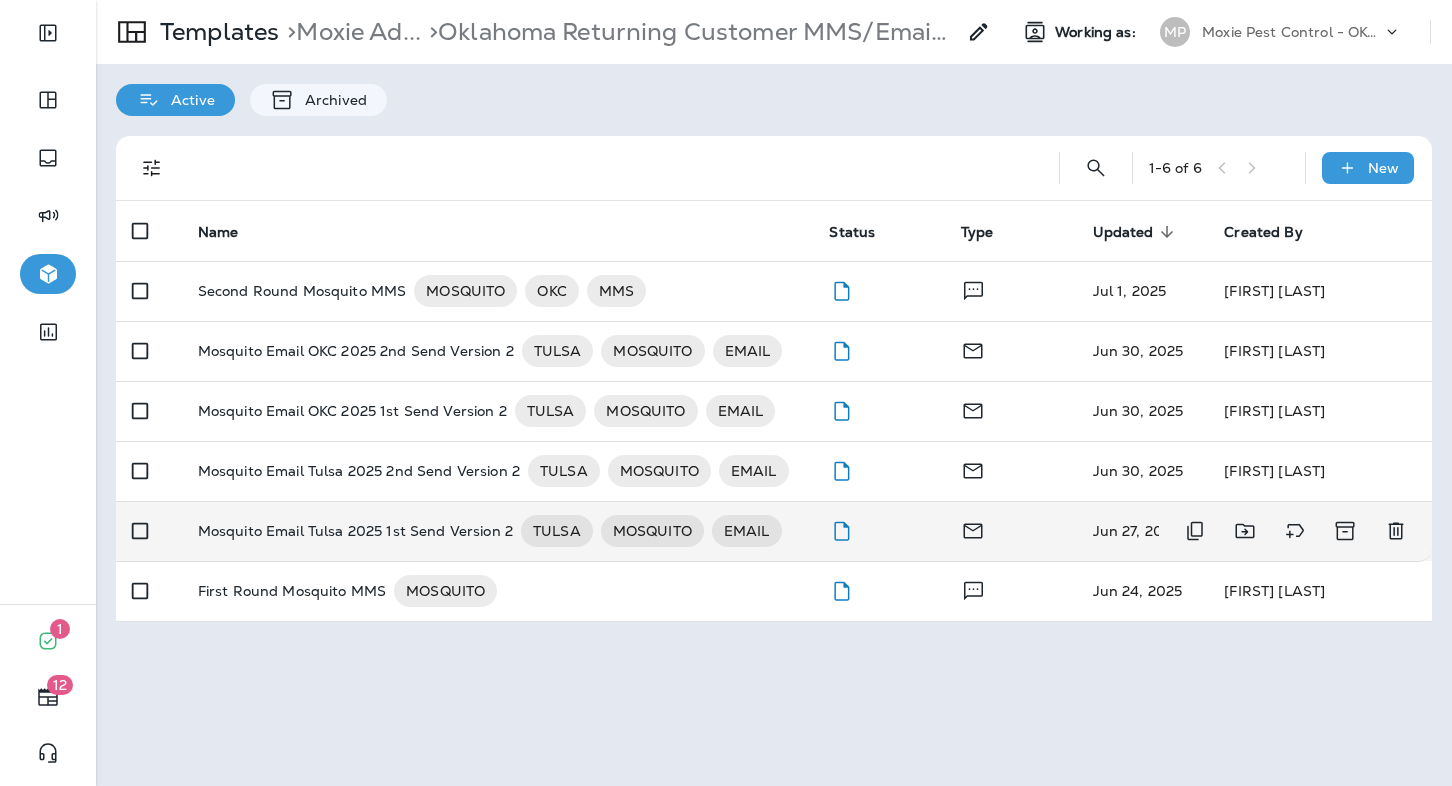 click on "Mosquito Email Tulsa 2025 1st Send Version 2" at bounding box center [302, 291] 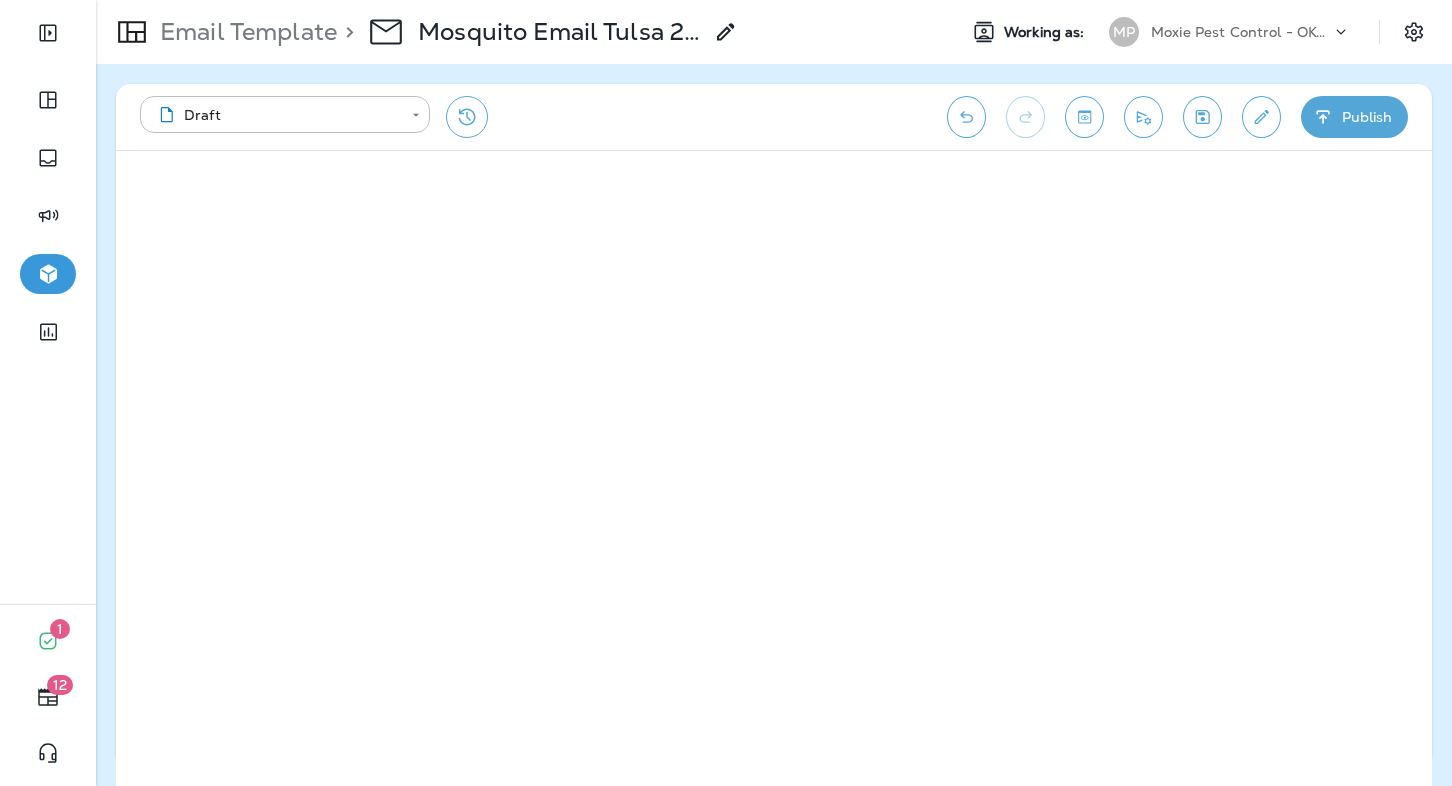 click at bounding box center (1202, 117) 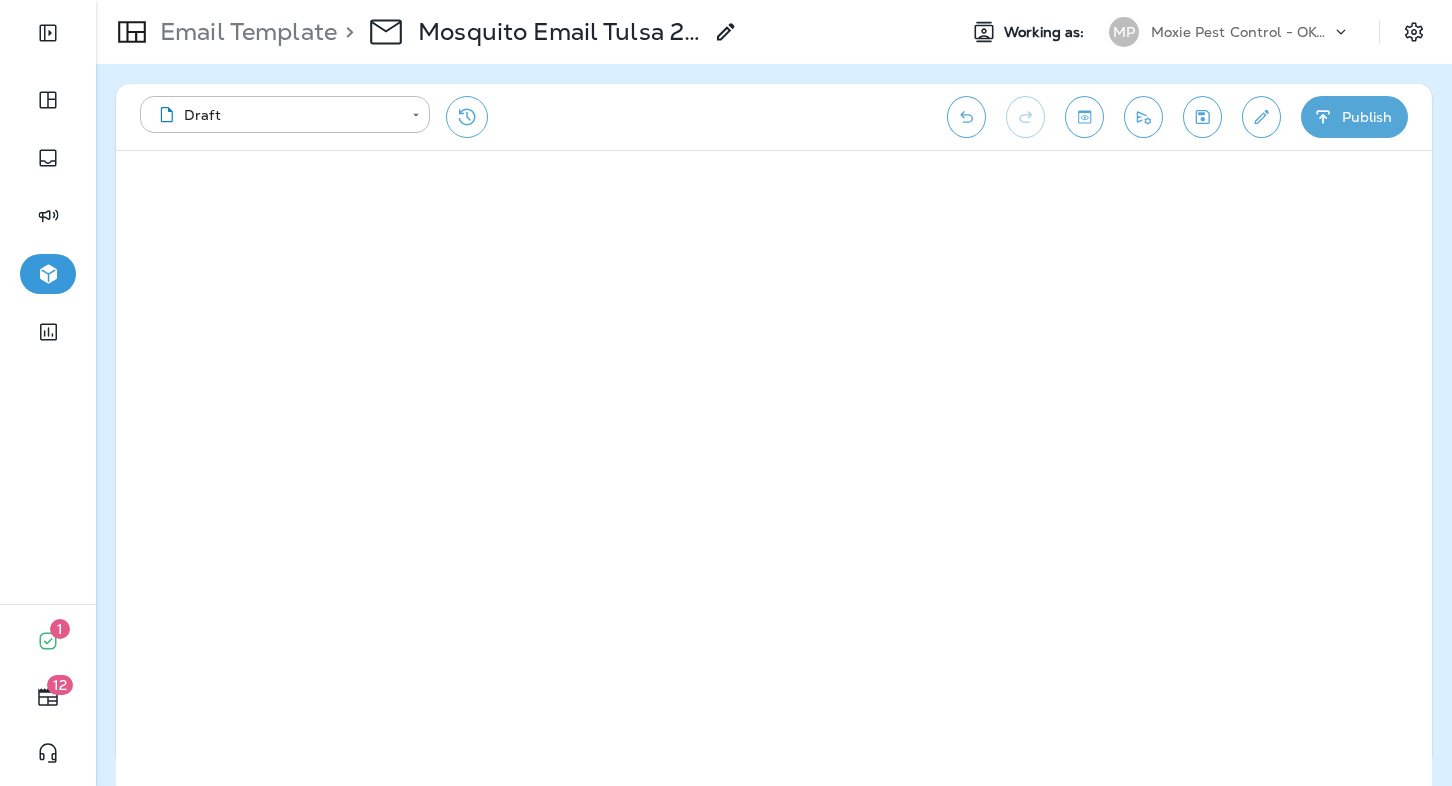 click on "Email Template" at bounding box center [244, 32] 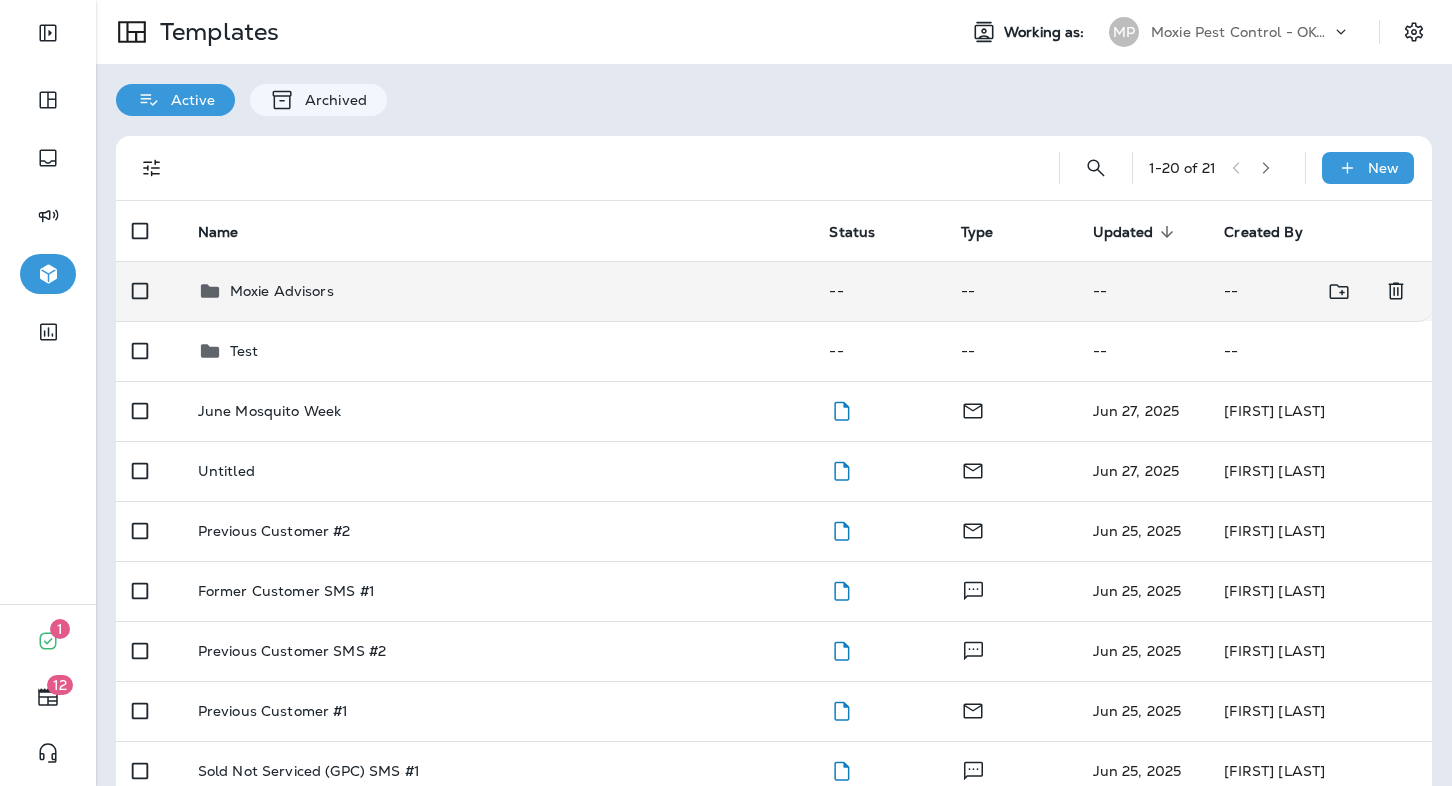 click on "Moxie Advisors" at bounding box center (282, 291) 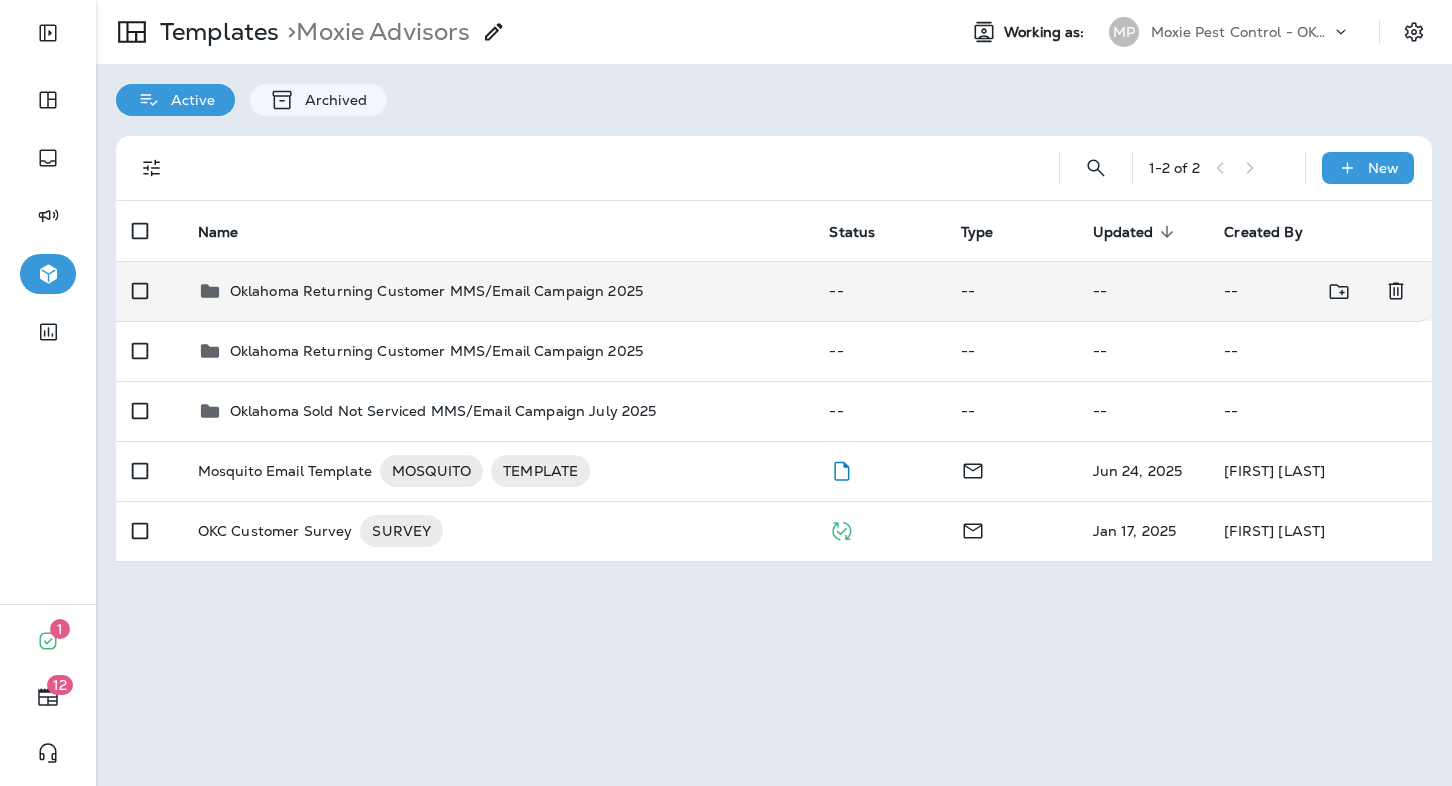 click on "Oklahoma Returning Customer MMS/Email Campaign 2025" at bounding box center [436, 291] 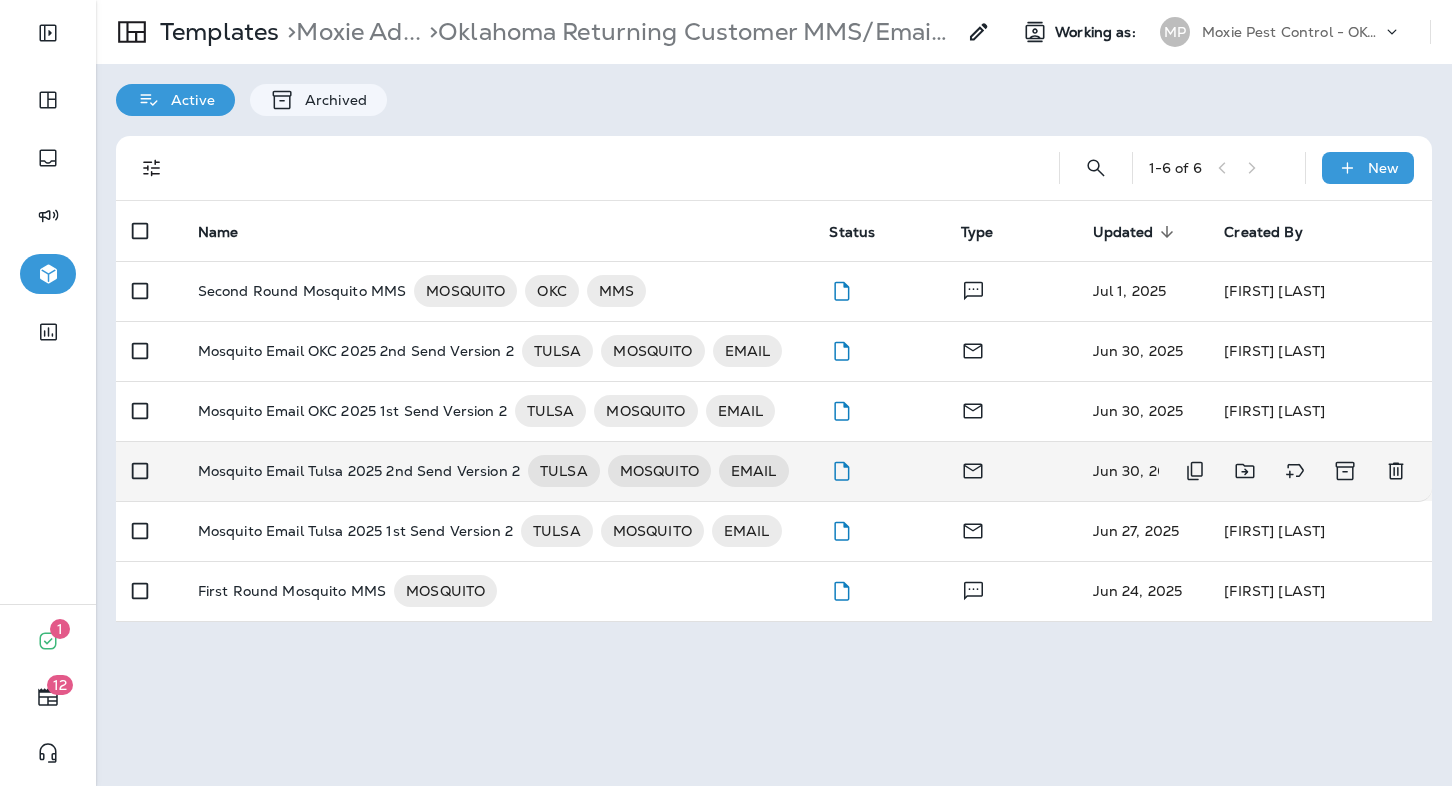 click on "Mosquito Email Tulsa 2025 2nd Send Version 2" at bounding box center [302, 291] 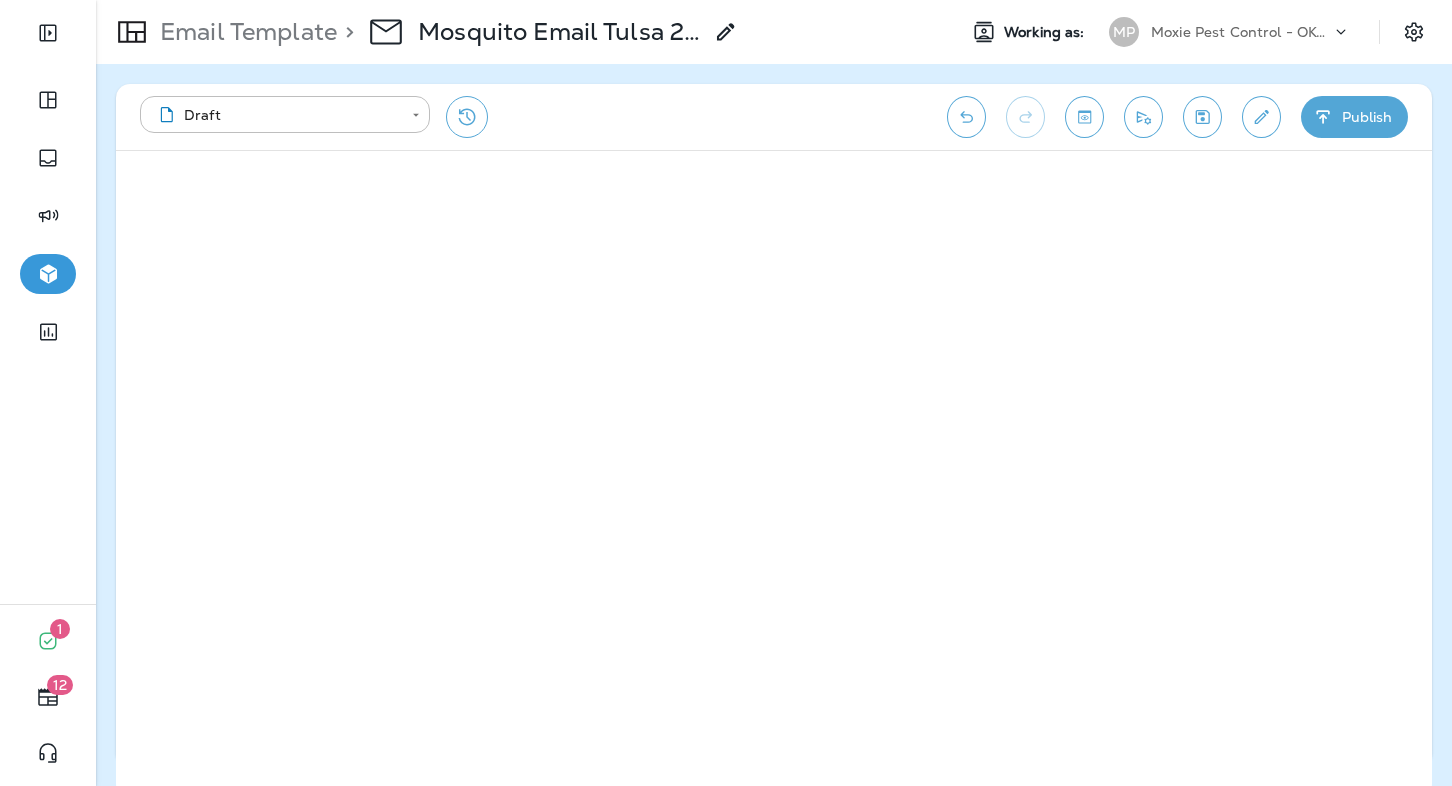 click at bounding box center [1203, 117] 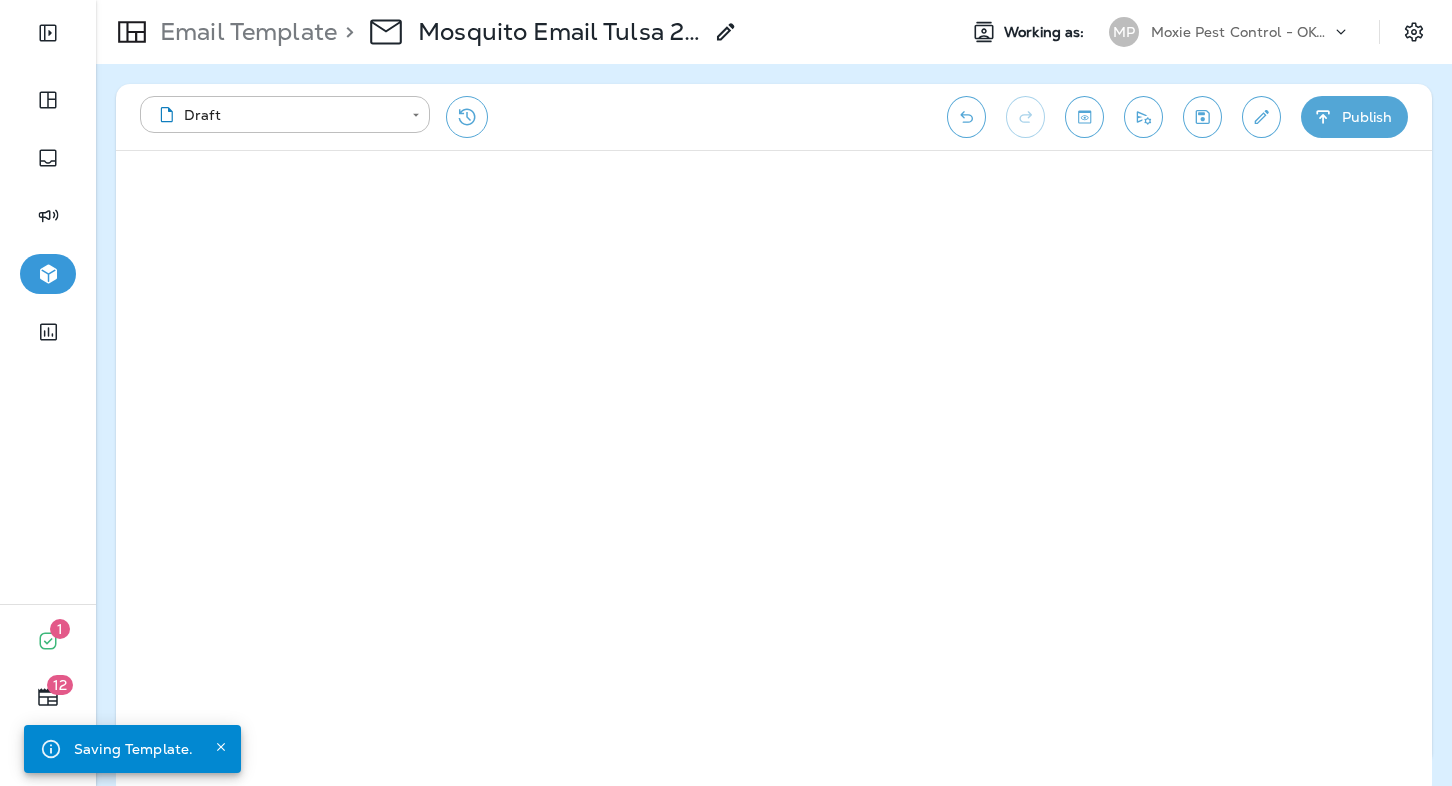 click on "Email Template" at bounding box center (244, 32) 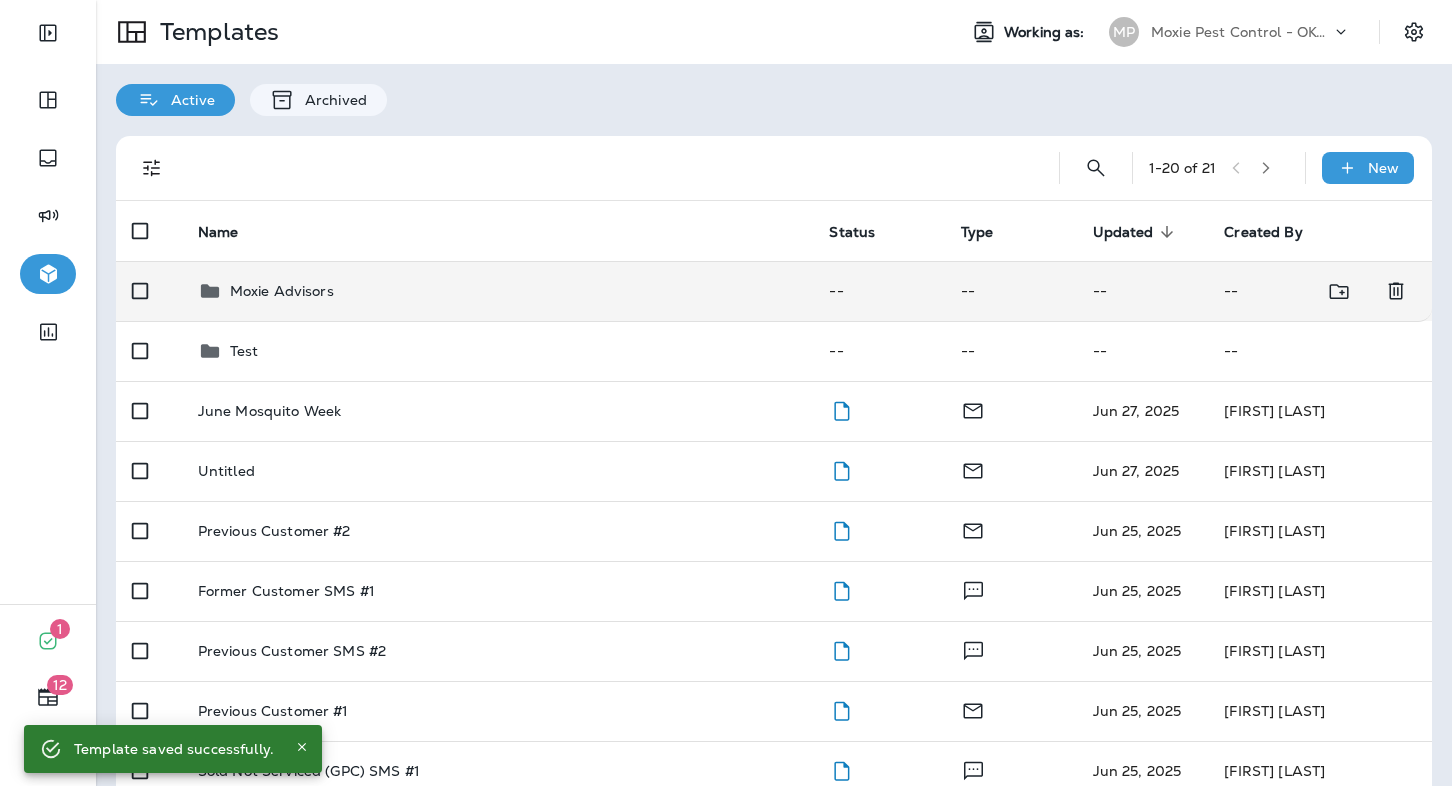 click on "Moxie Advisors" at bounding box center [282, 291] 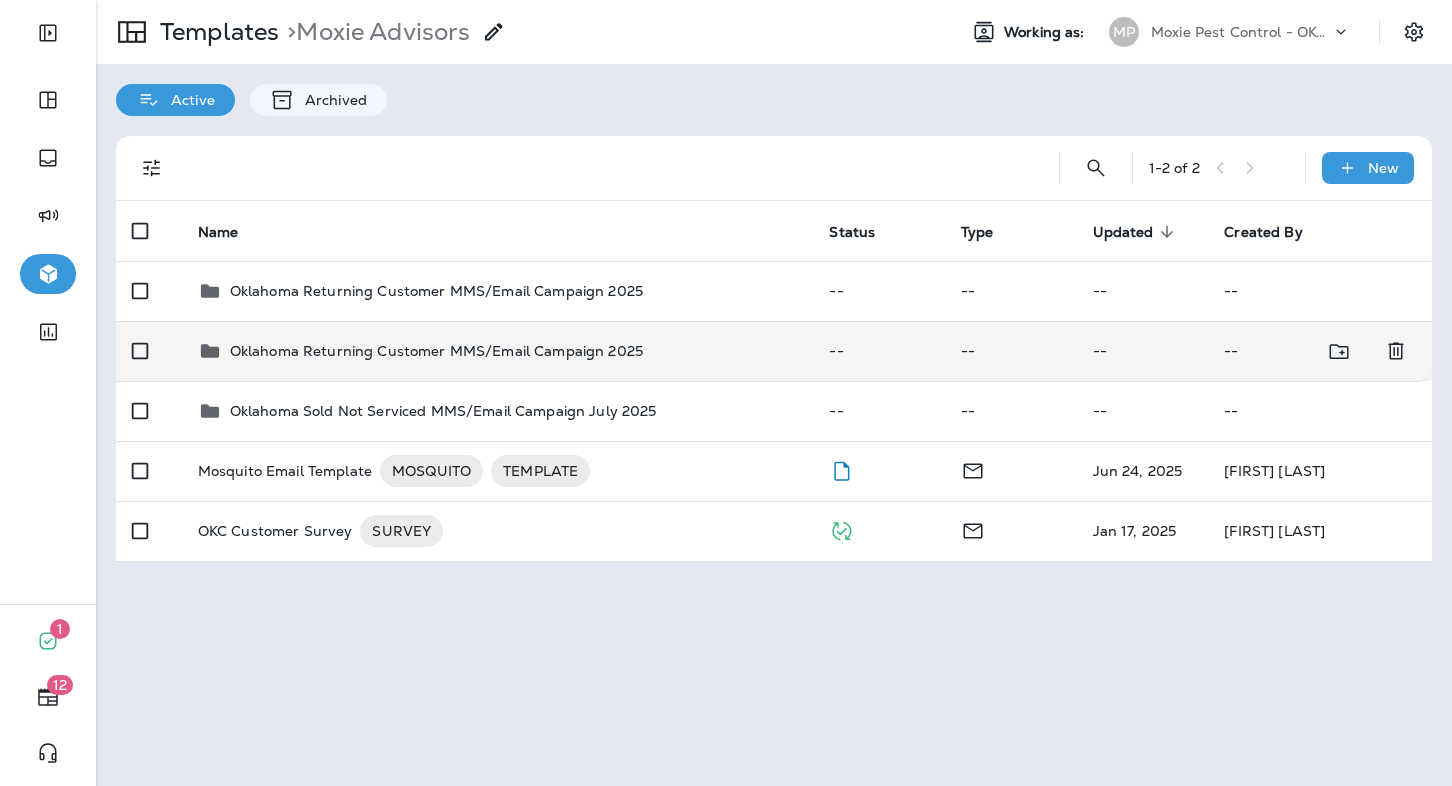 click on "Oklahoma Returning Customer MMS/Email Campaign 2025" at bounding box center [498, 291] 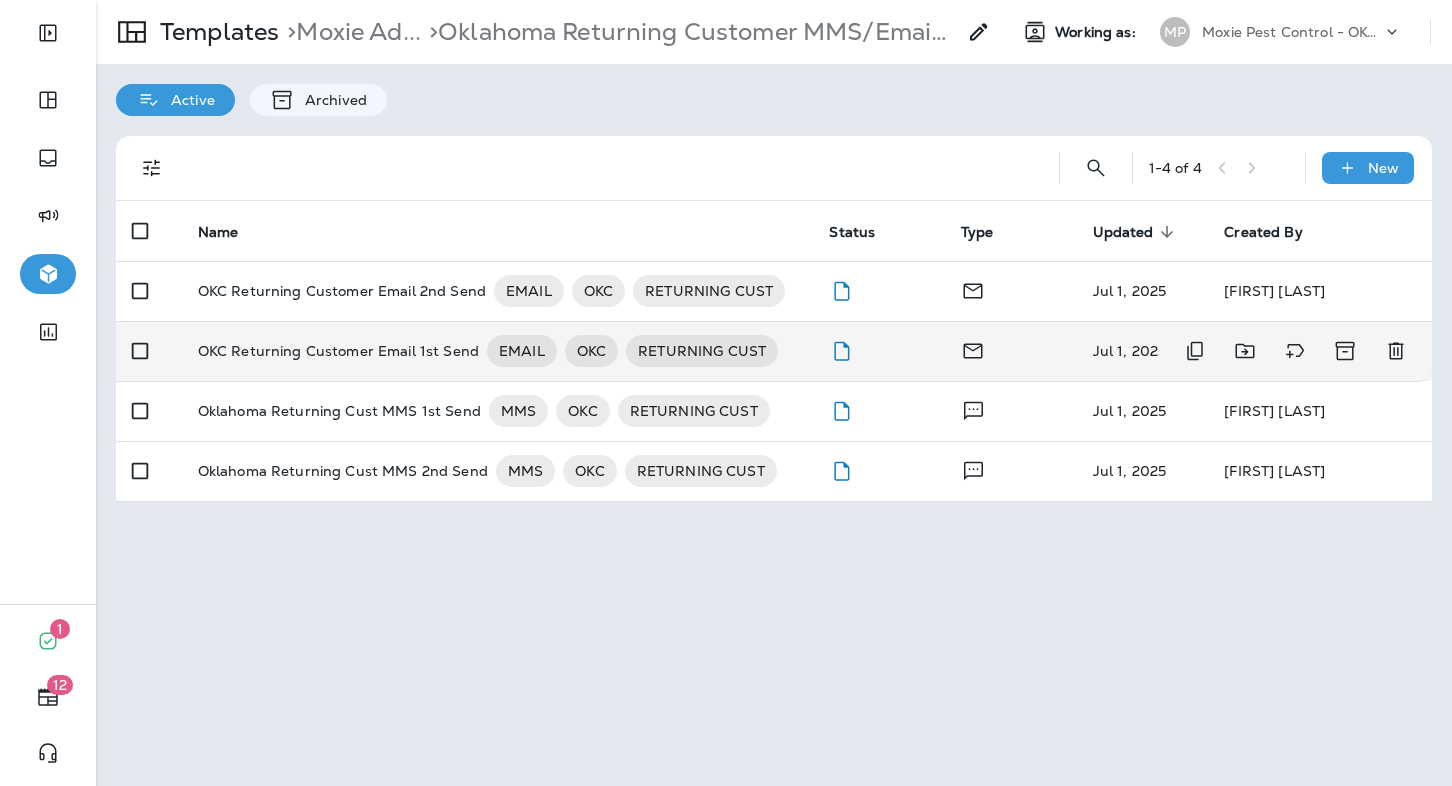 click on "OKC Returning Customer Email 1st Send" at bounding box center [342, 291] 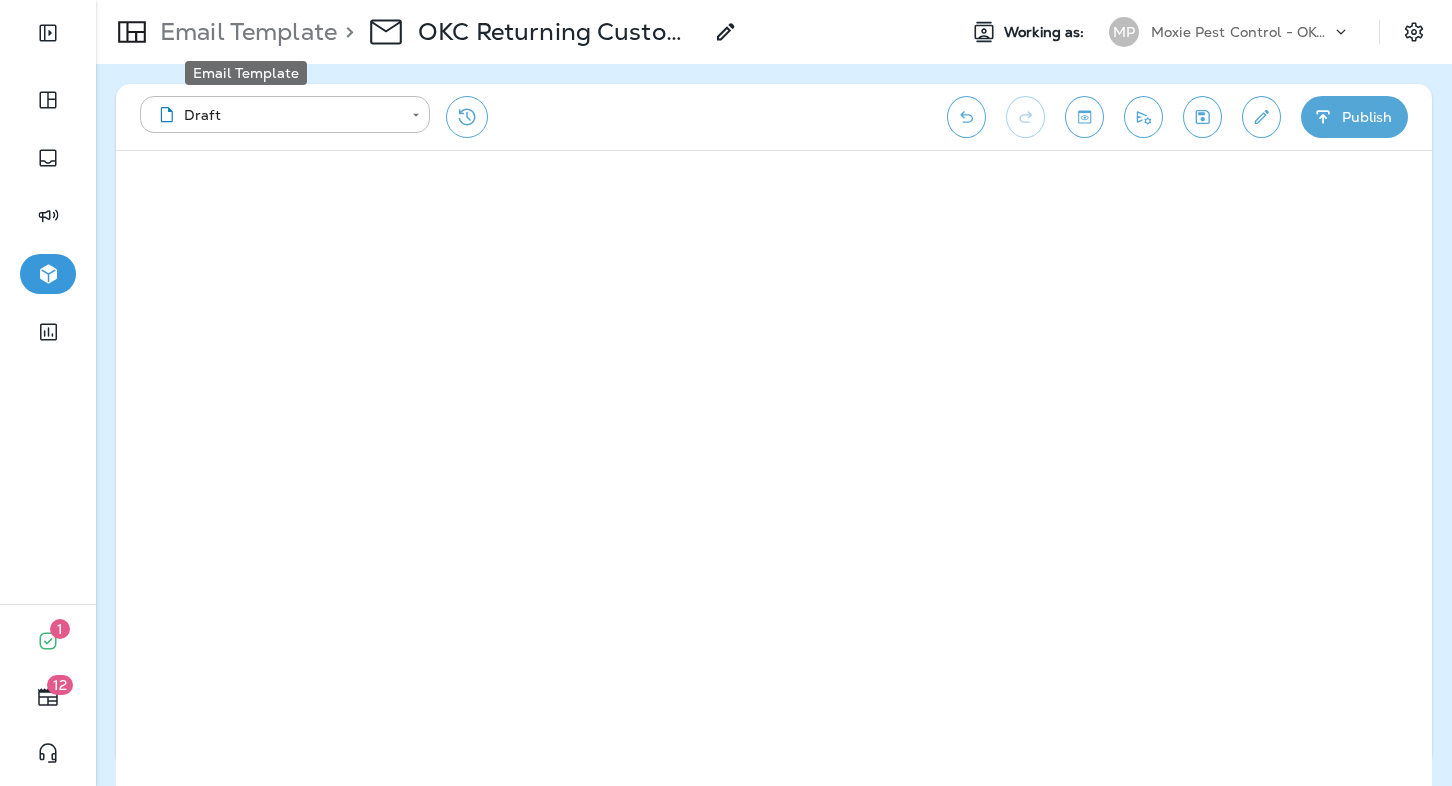click on "Email Template" at bounding box center (244, 32) 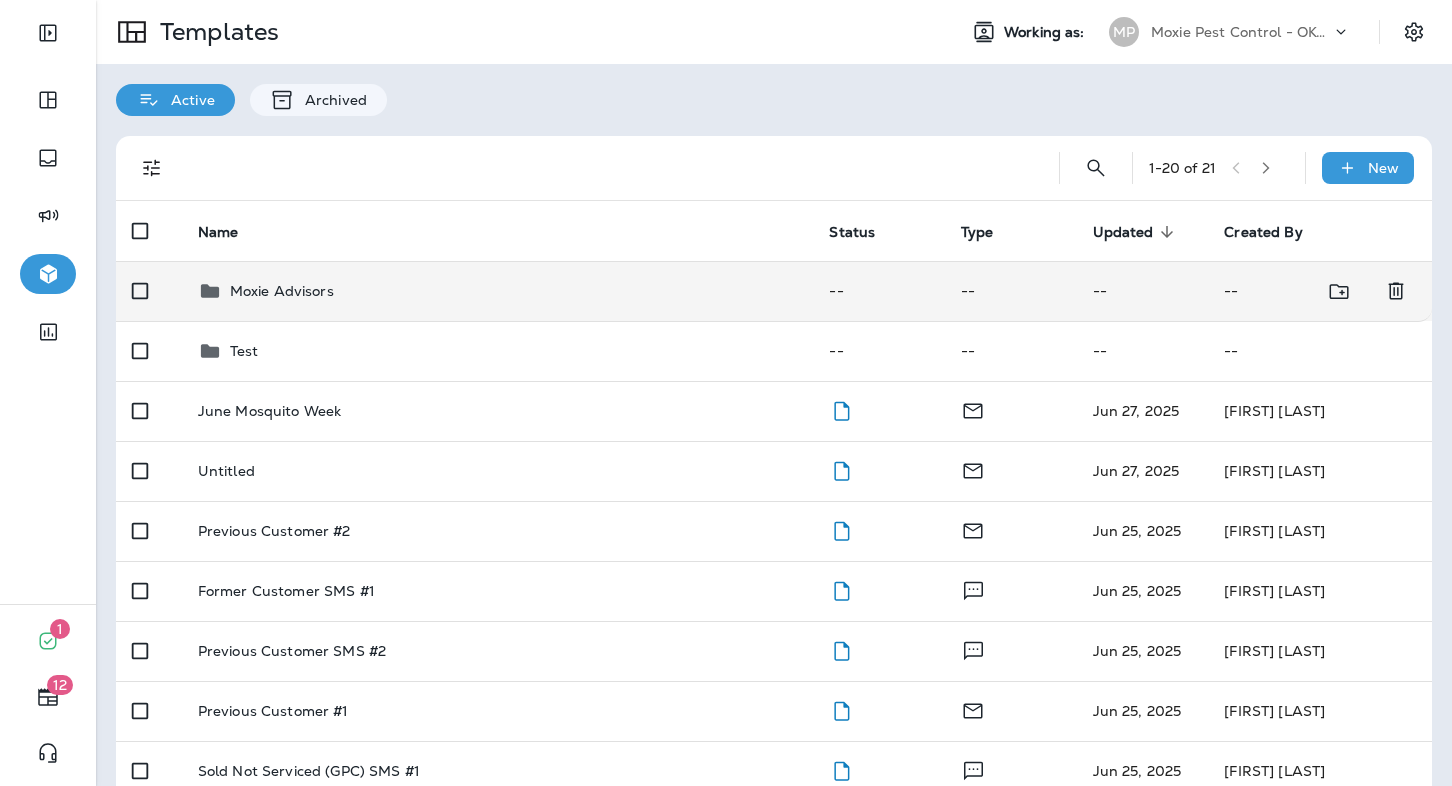 click on "Moxie Advisors" at bounding box center [282, 291] 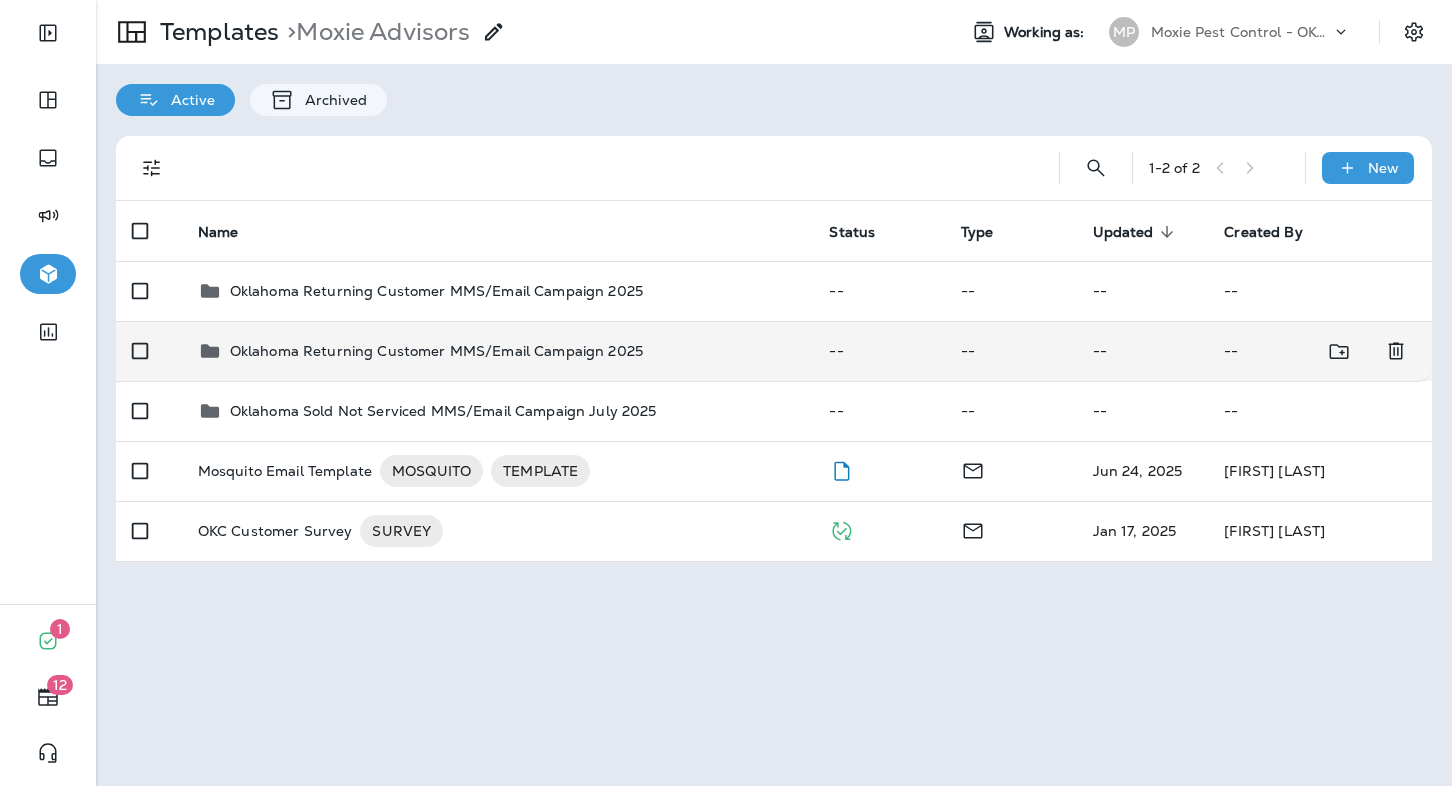 click on "Oklahoma Returning Customer MMS/Email Campaign 2025" at bounding box center [436, 291] 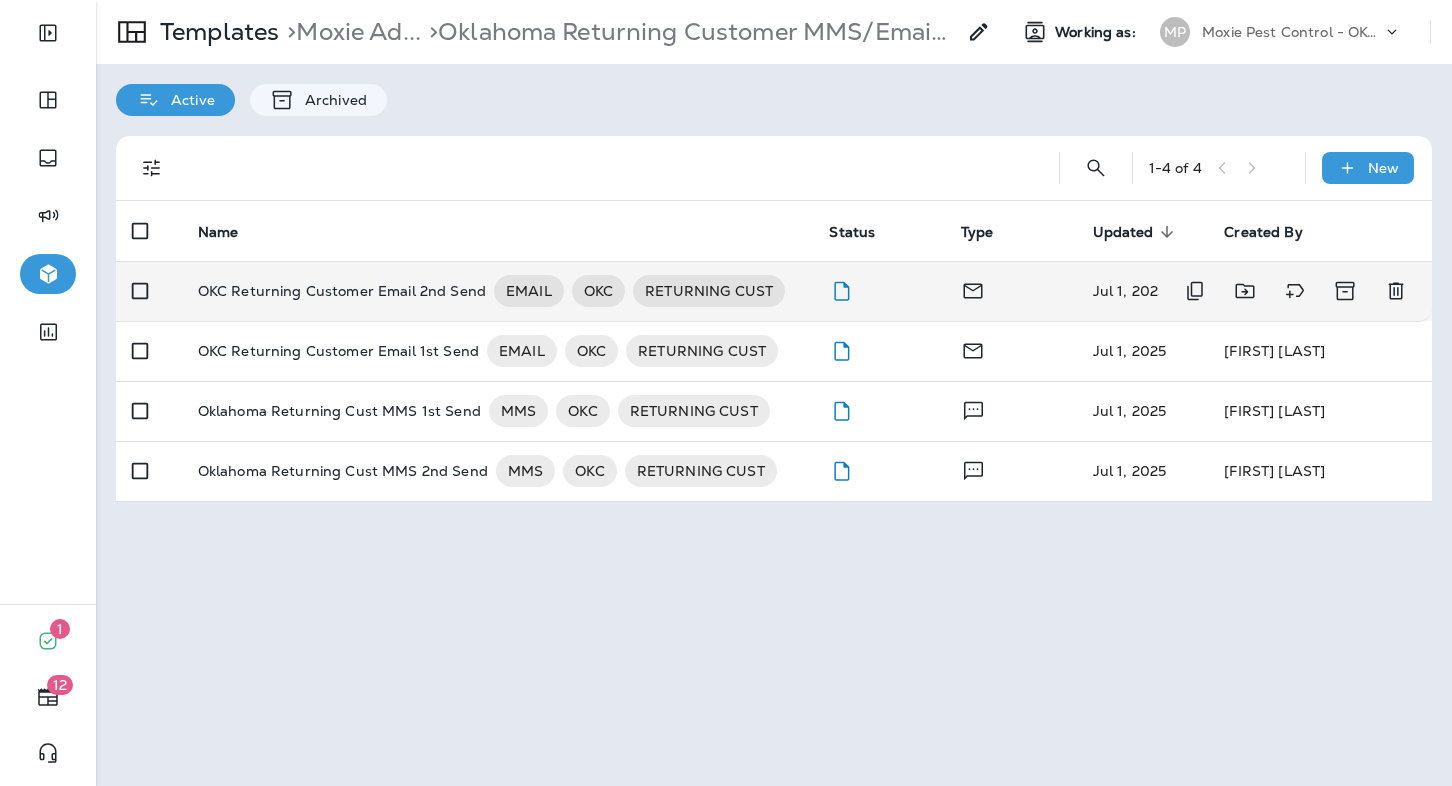 click on "OKC Returning Customer Email 2nd Send" at bounding box center [342, 291] 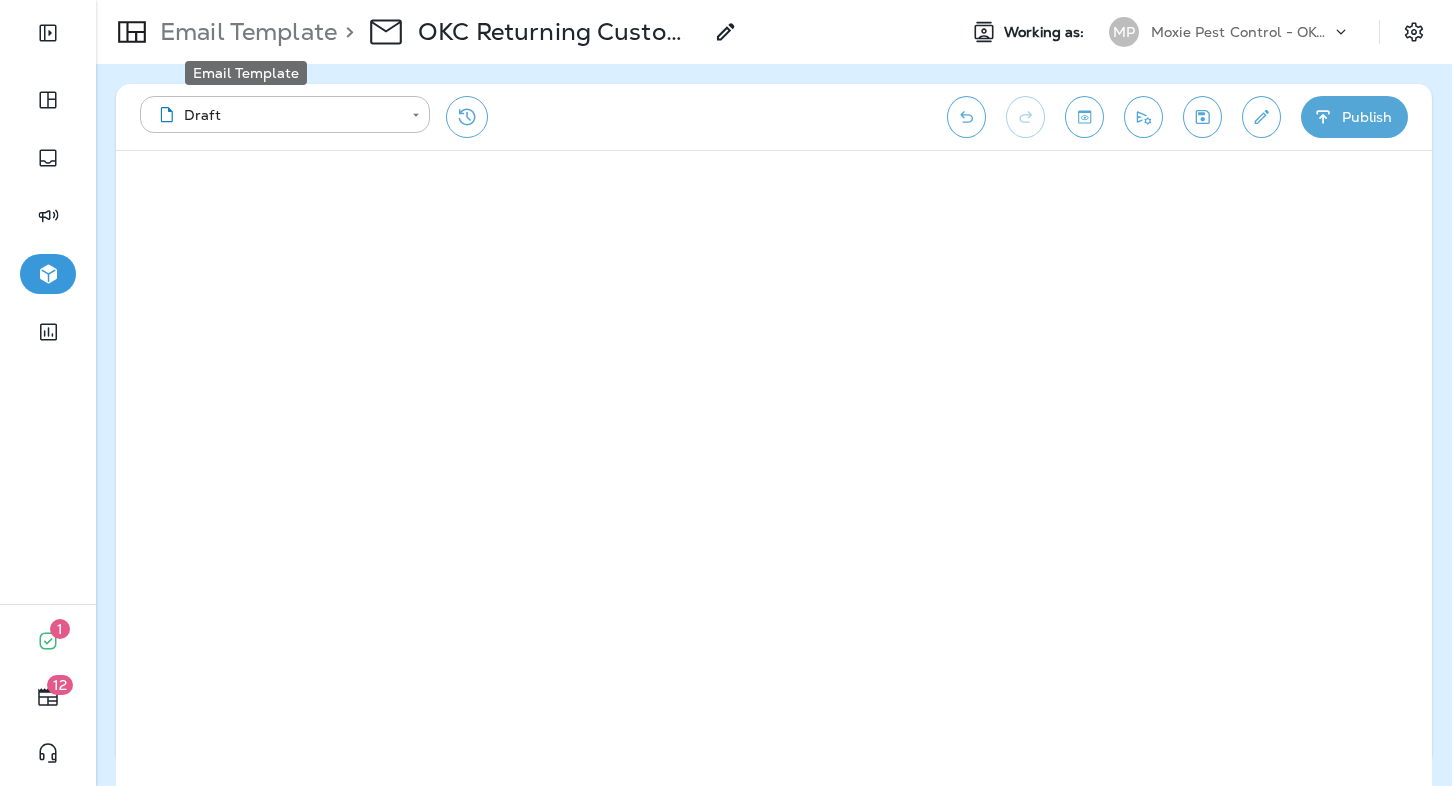 click on "Email Template" at bounding box center [244, 32] 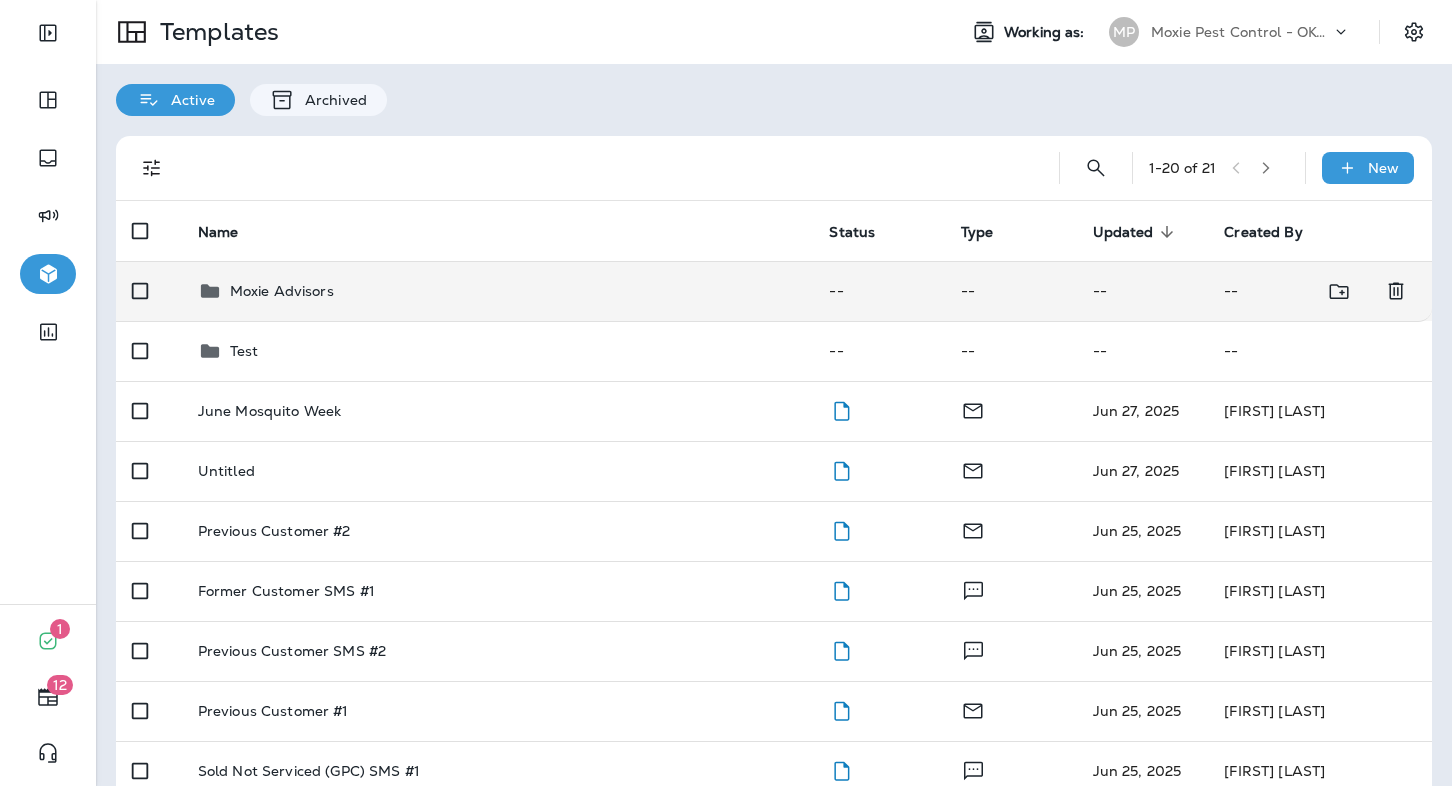 click on "Moxie Advisors" at bounding box center [282, 291] 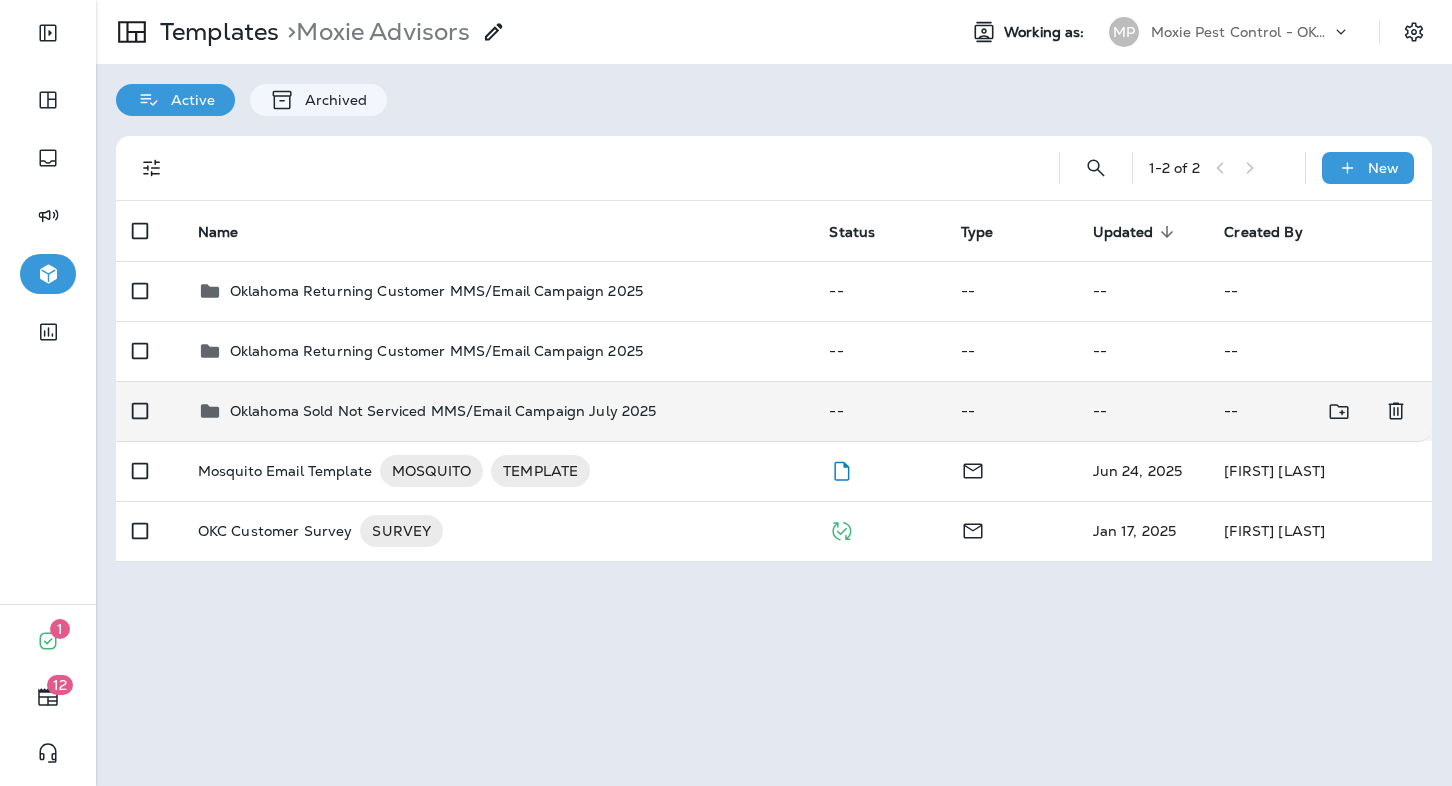 click on "Oklahoma Sold Not Serviced MMS/Email Campaign July 2025" at bounding box center (436, 291) 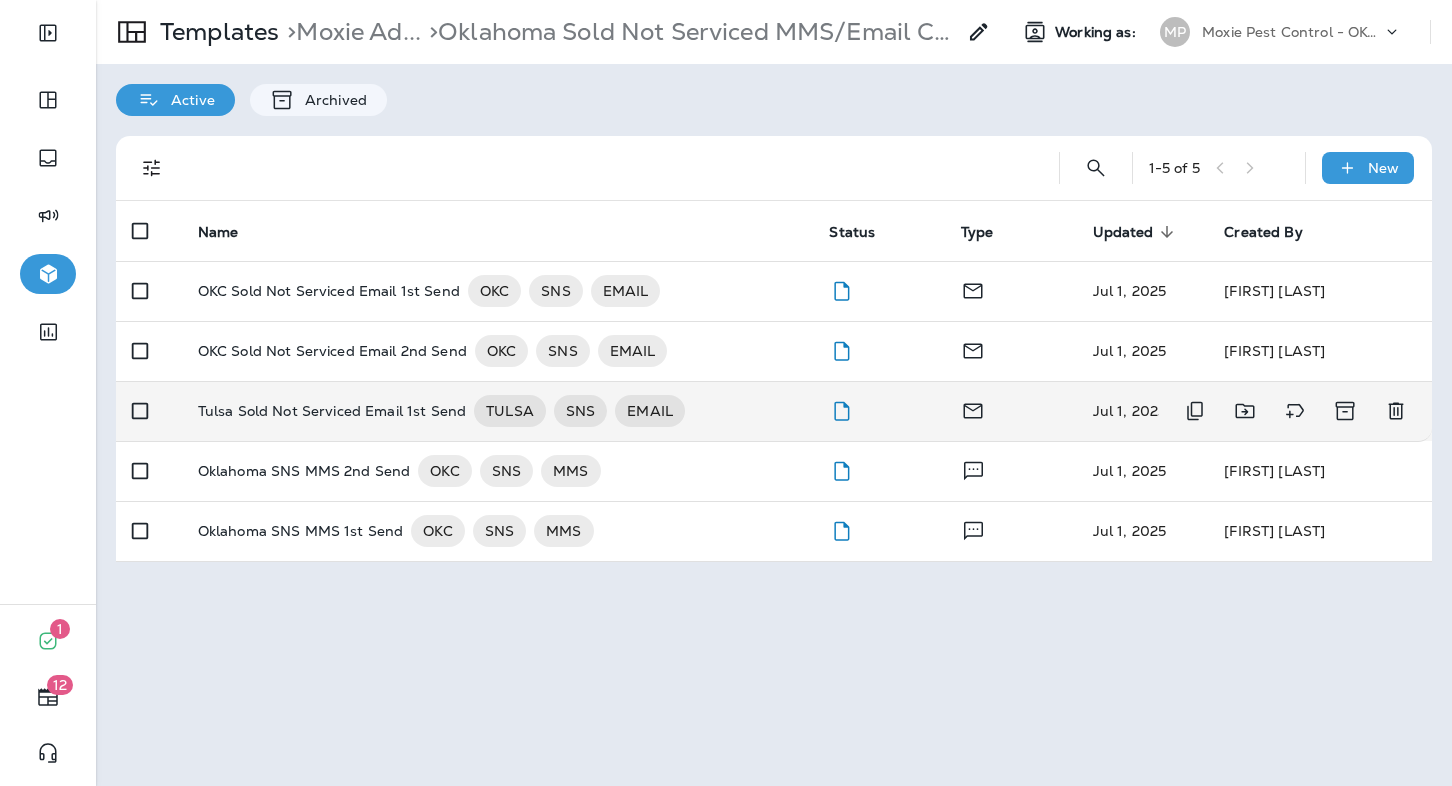 click on "Tulsa Sold Not Serviced Email 1st Send" at bounding box center [329, 291] 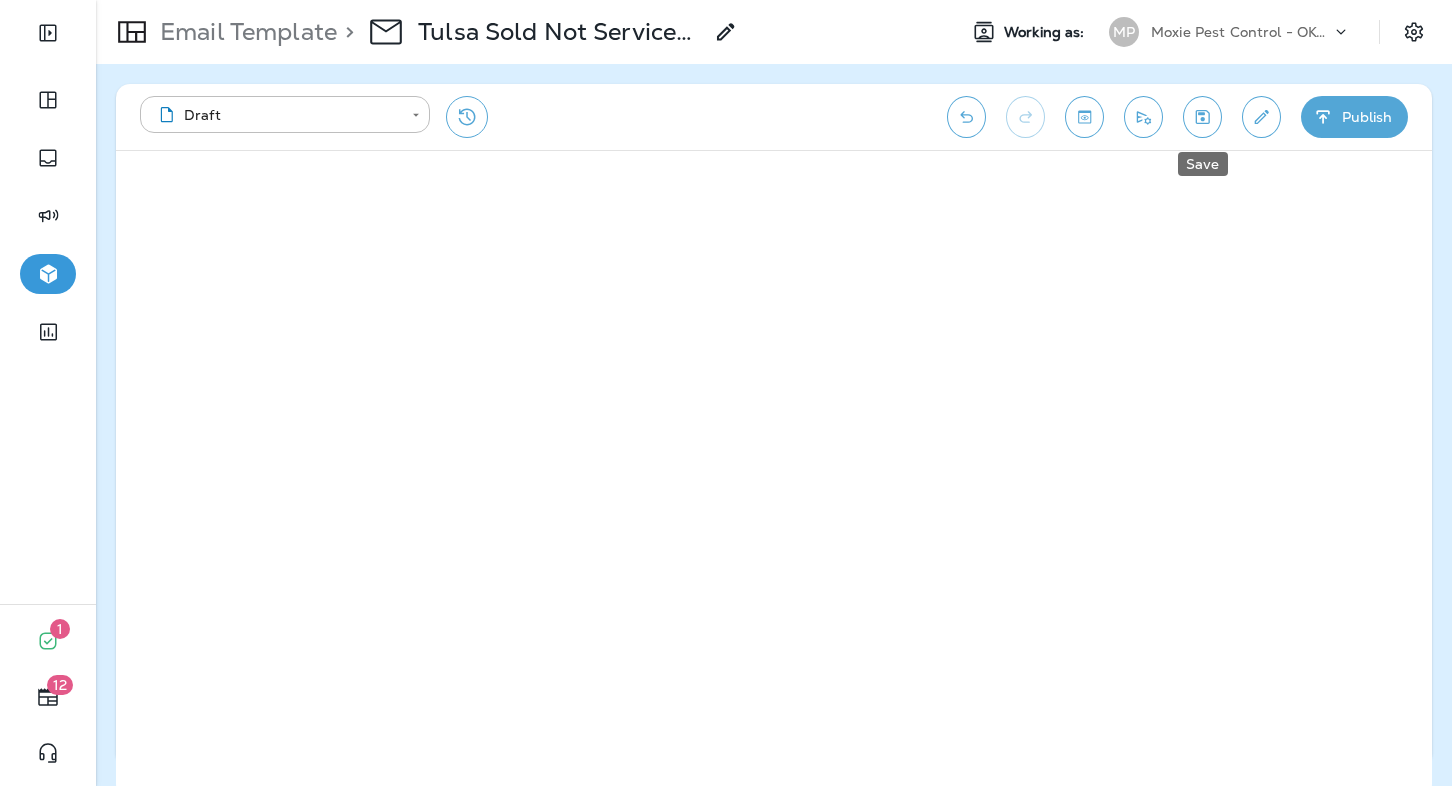 click at bounding box center [1202, 117] 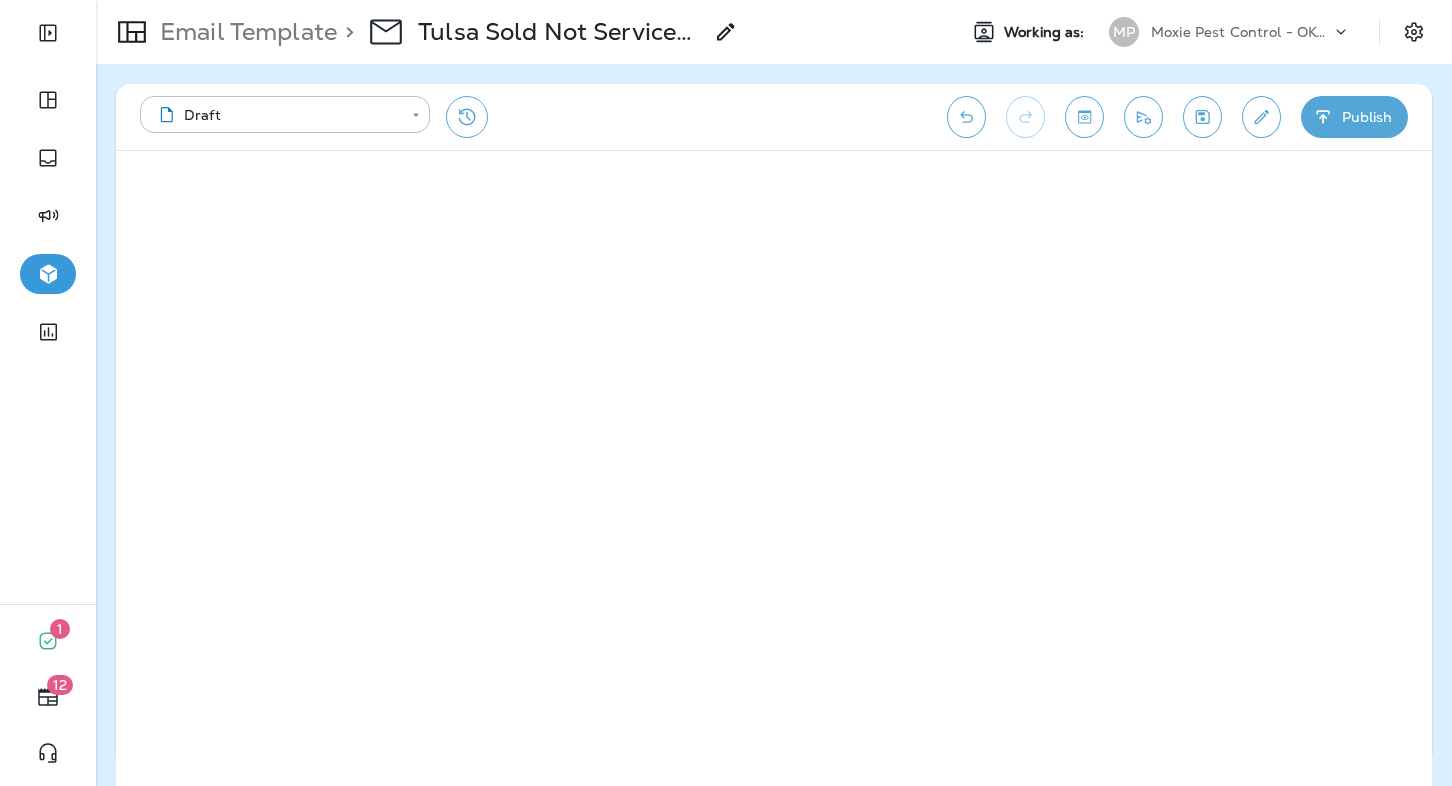 click at bounding box center [1203, 117] 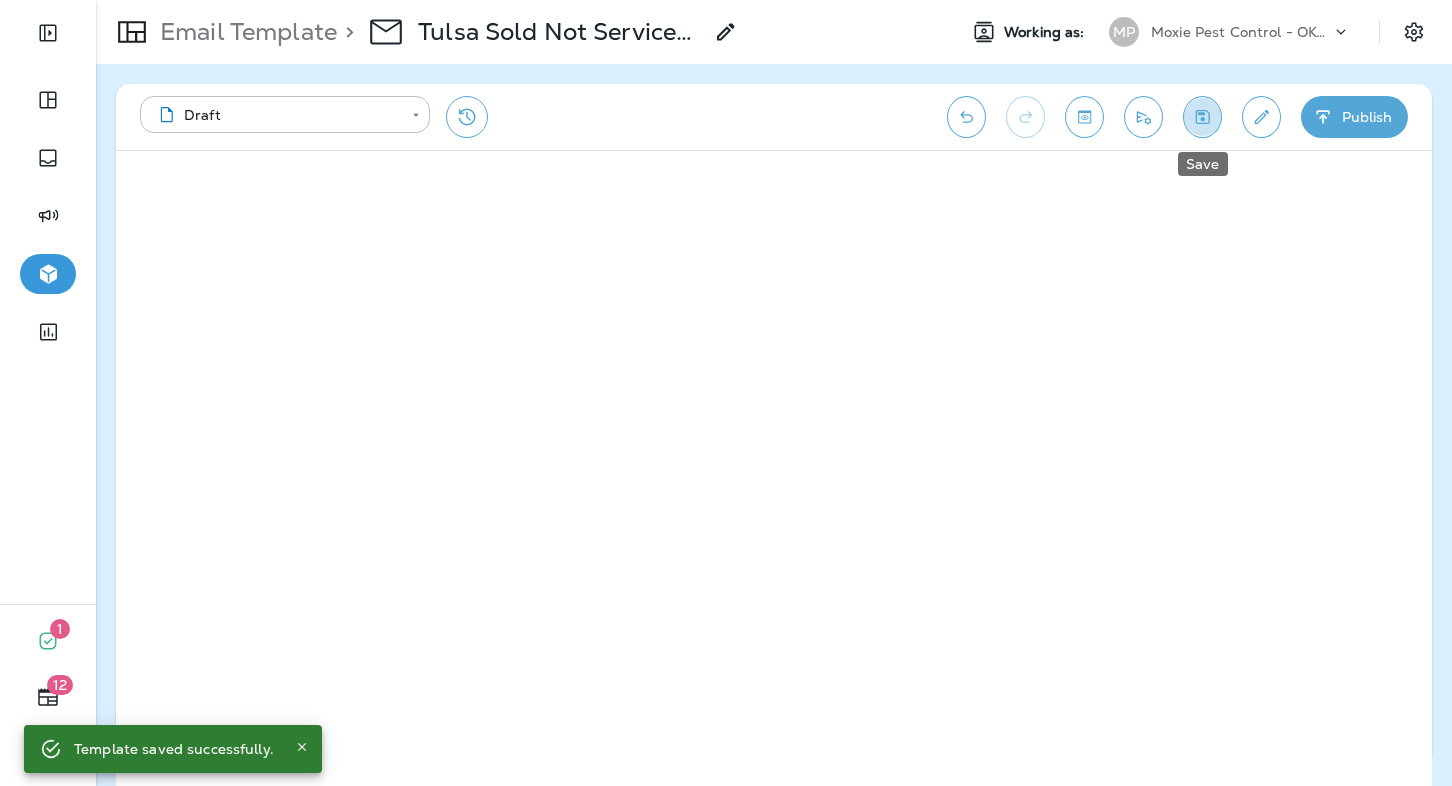 click at bounding box center (1203, 117) 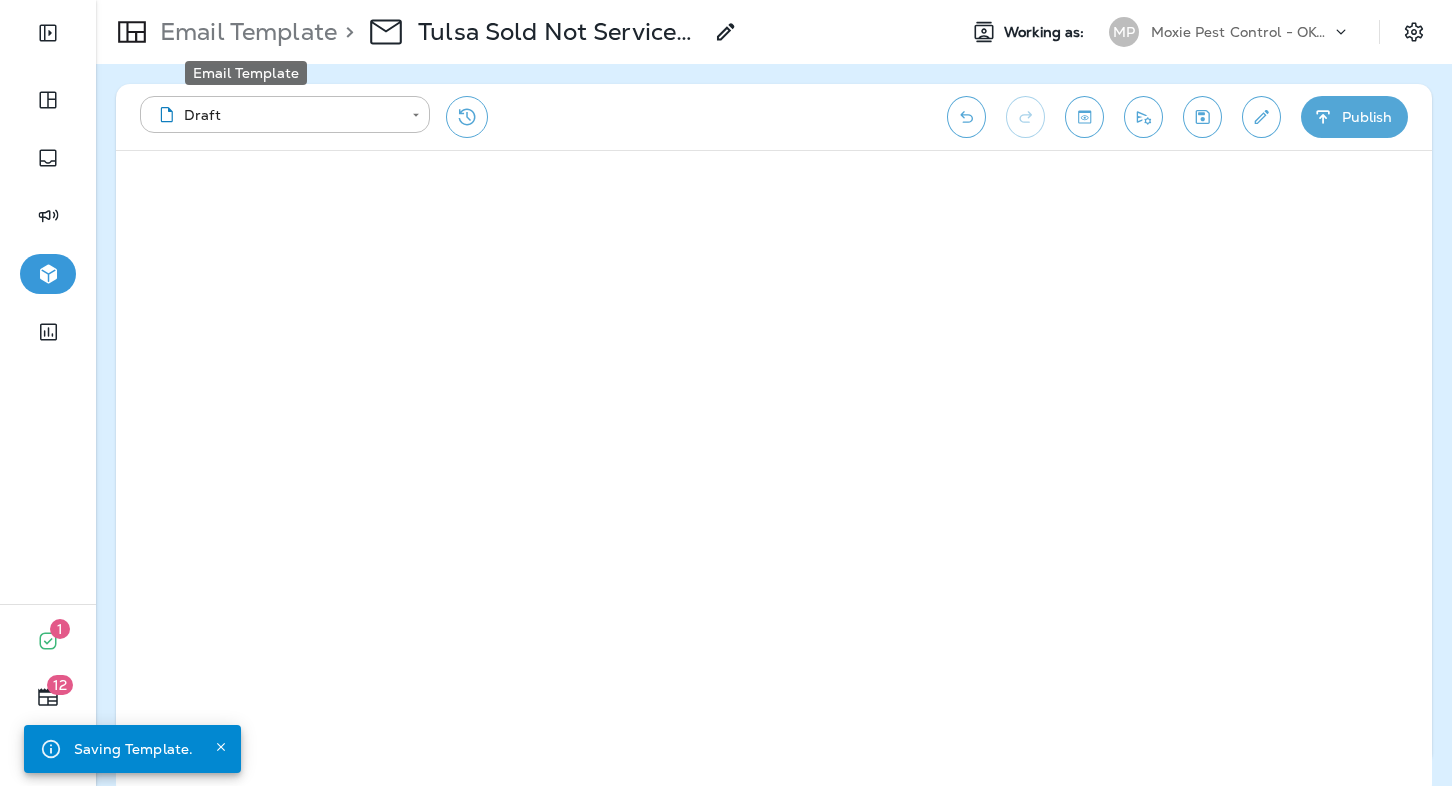click on "Email Template" at bounding box center (244, 32) 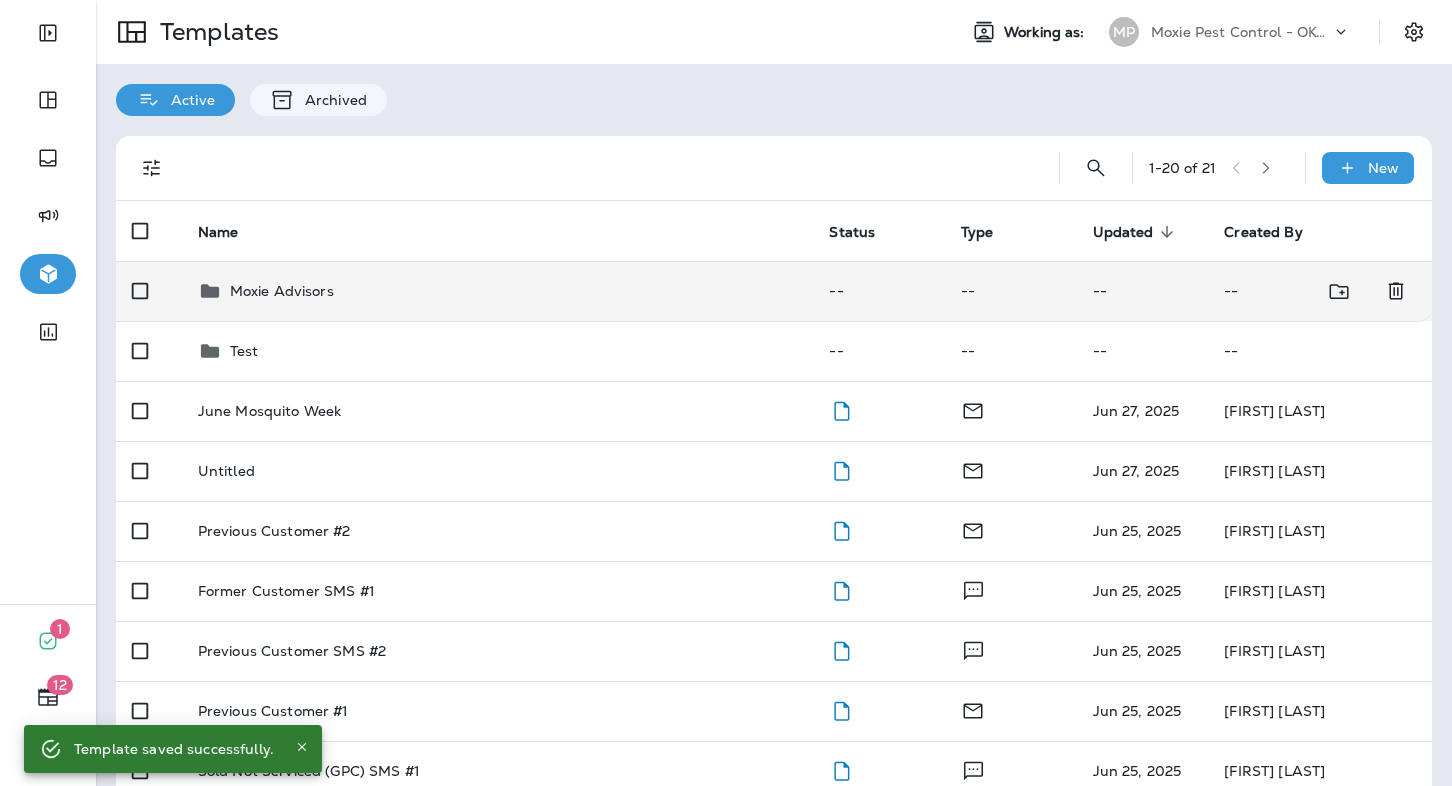 click on "Moxie Advisors" at bounding box center [498, 291] 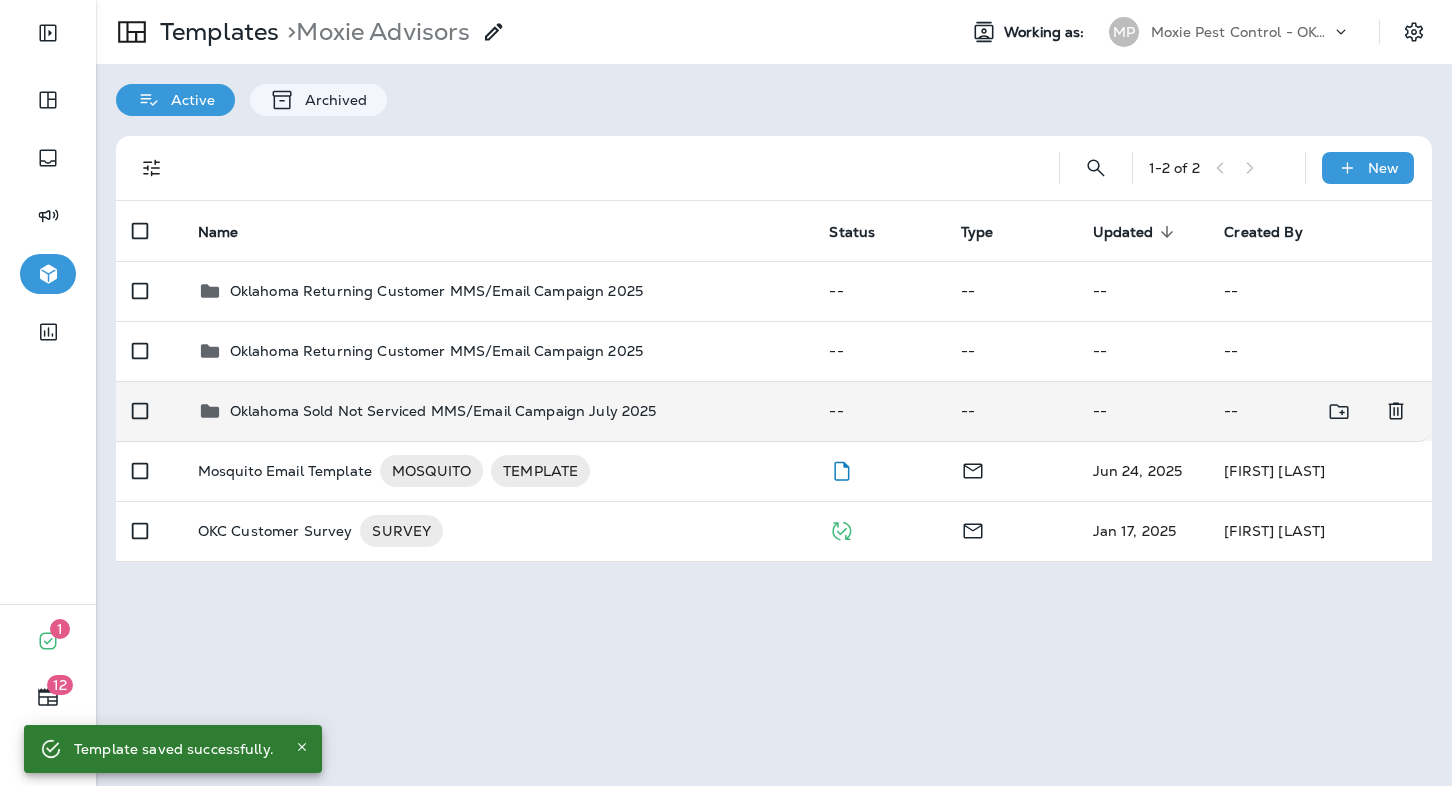 click on "Oklahoma Sold Not Serviced MMS/Email Campaign July 2025" at bounding box center (436, 291) 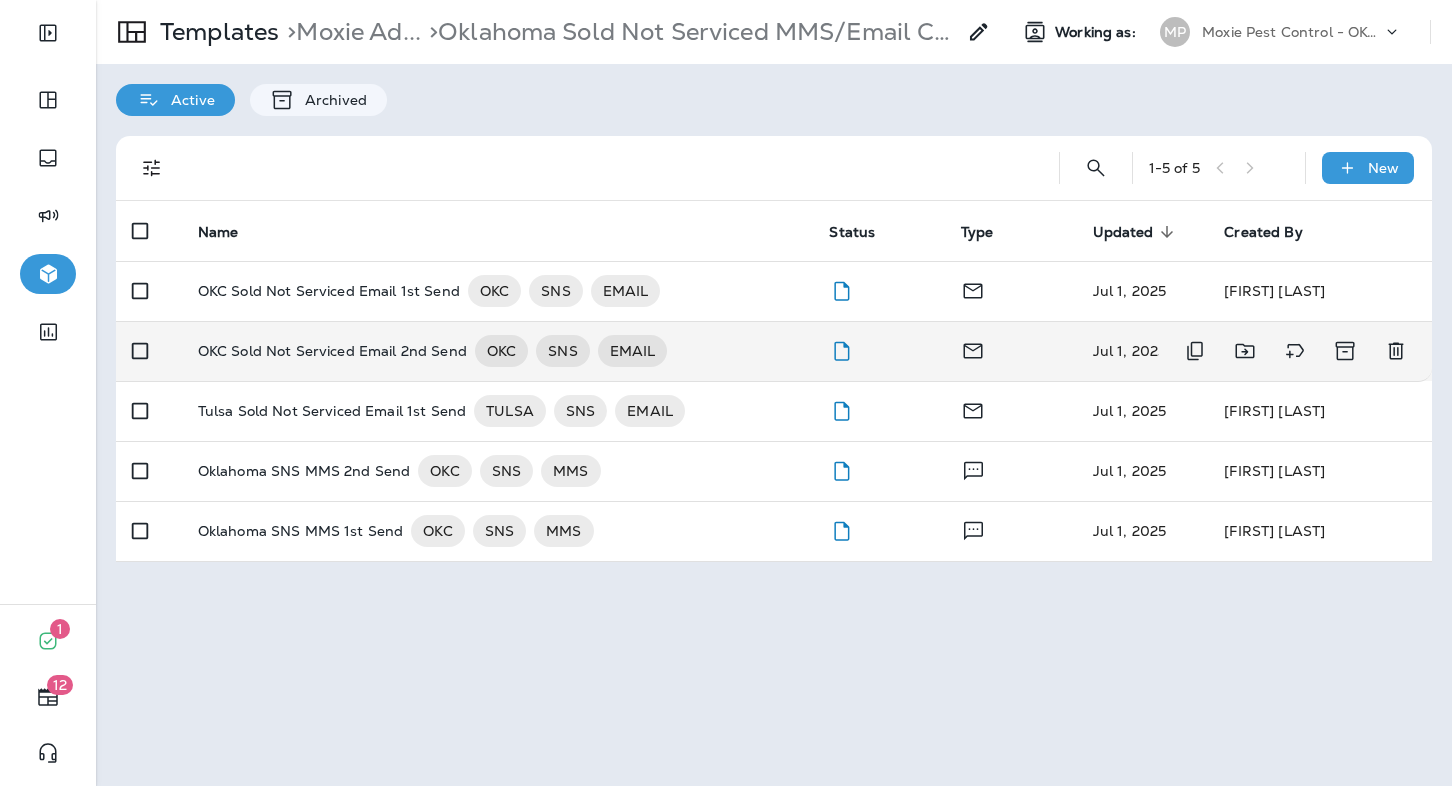 click on "OKC Sold Not Serviced Email 2nd Send" at bounding box center [329, 291] 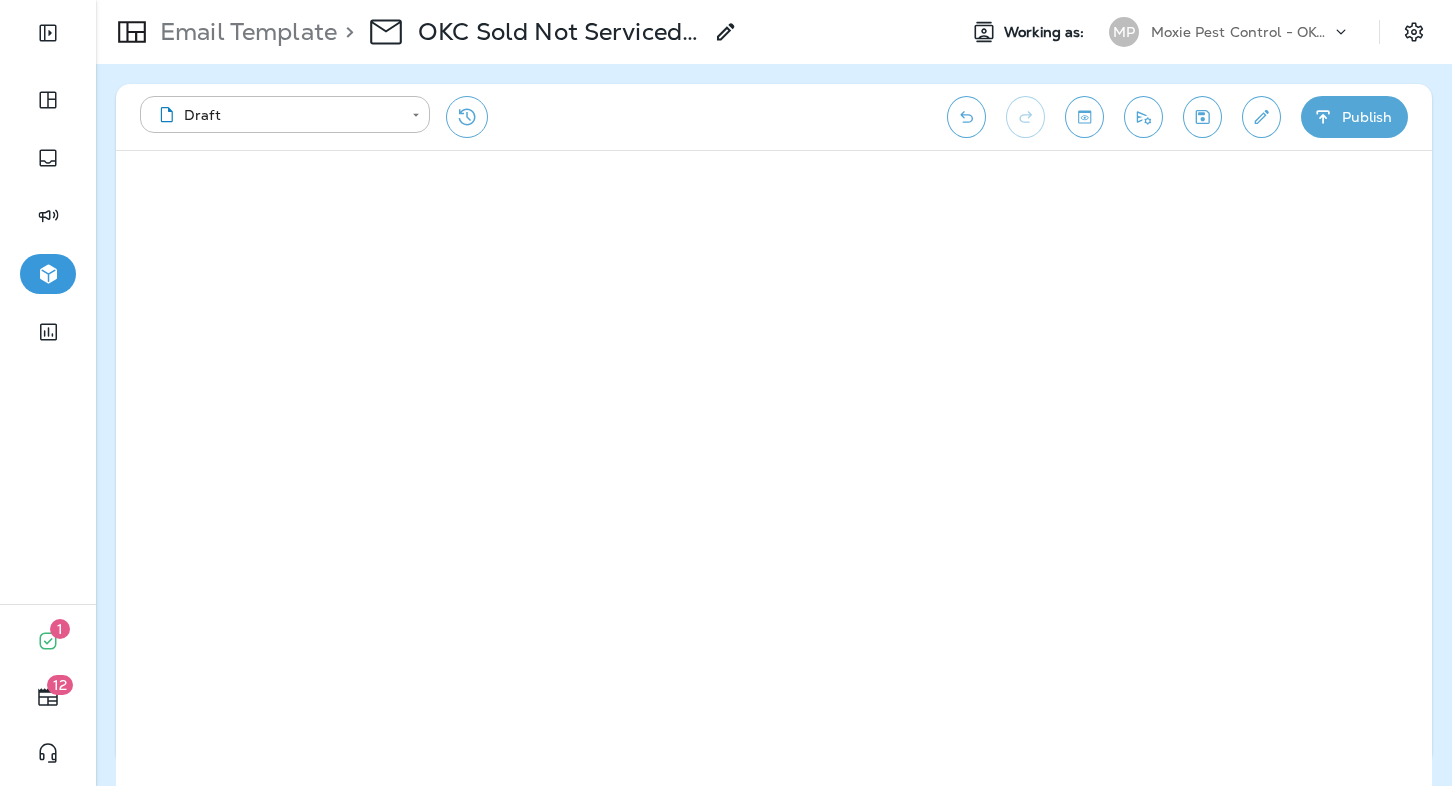 click at bounding box center (1202, 117) 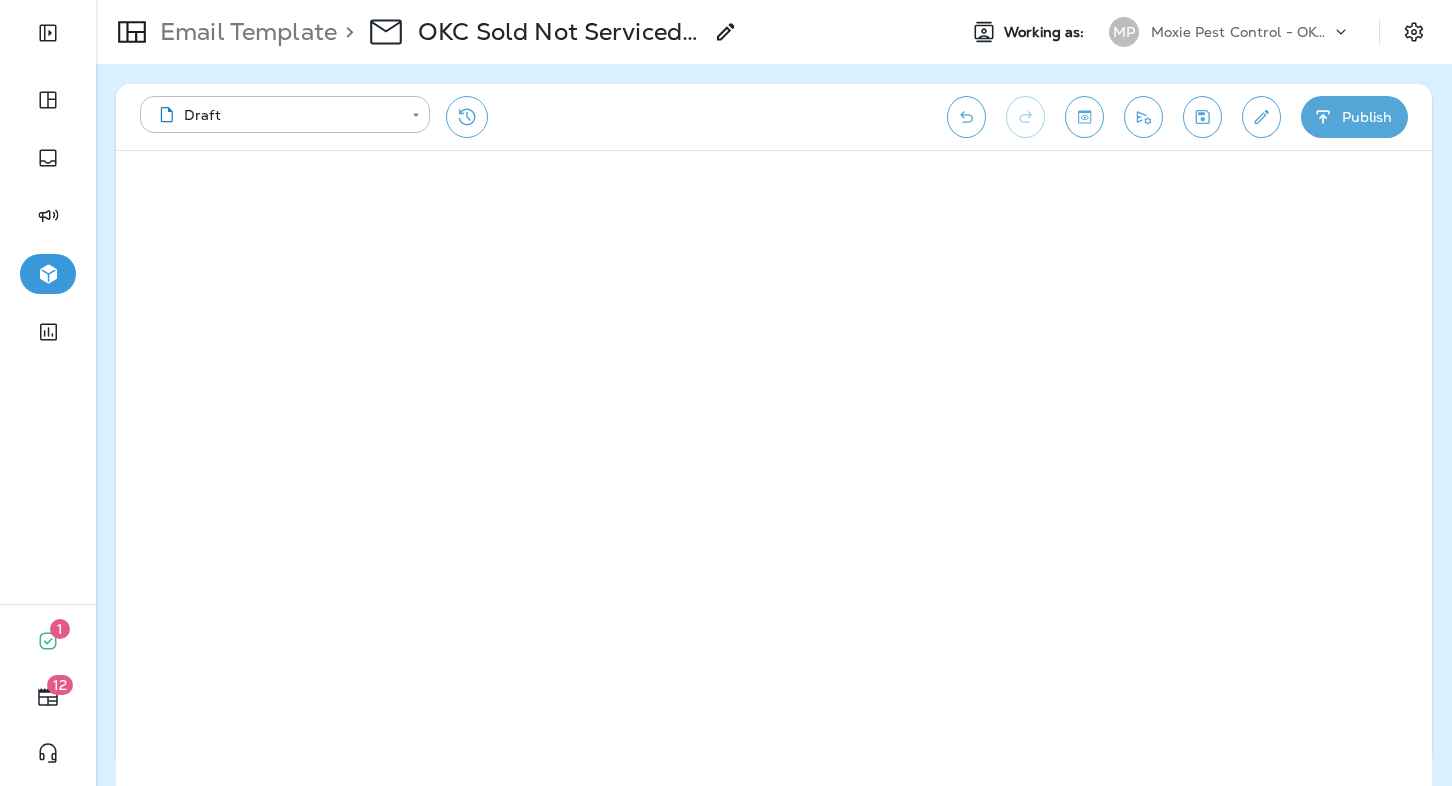 click on "Email Template" at bounding box center (244, 32) 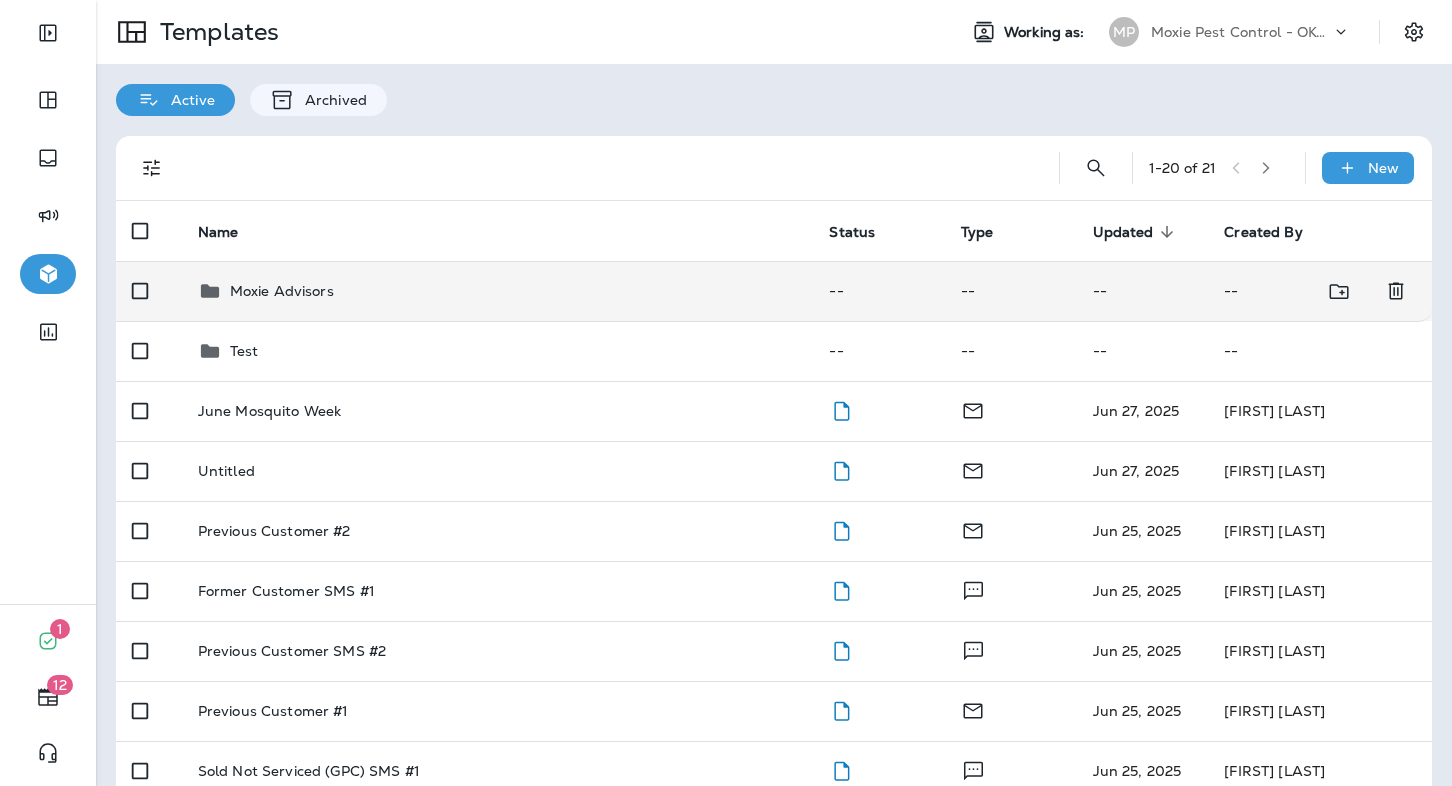 click on "Moxie Advisors" at bounding box center (498, 291) 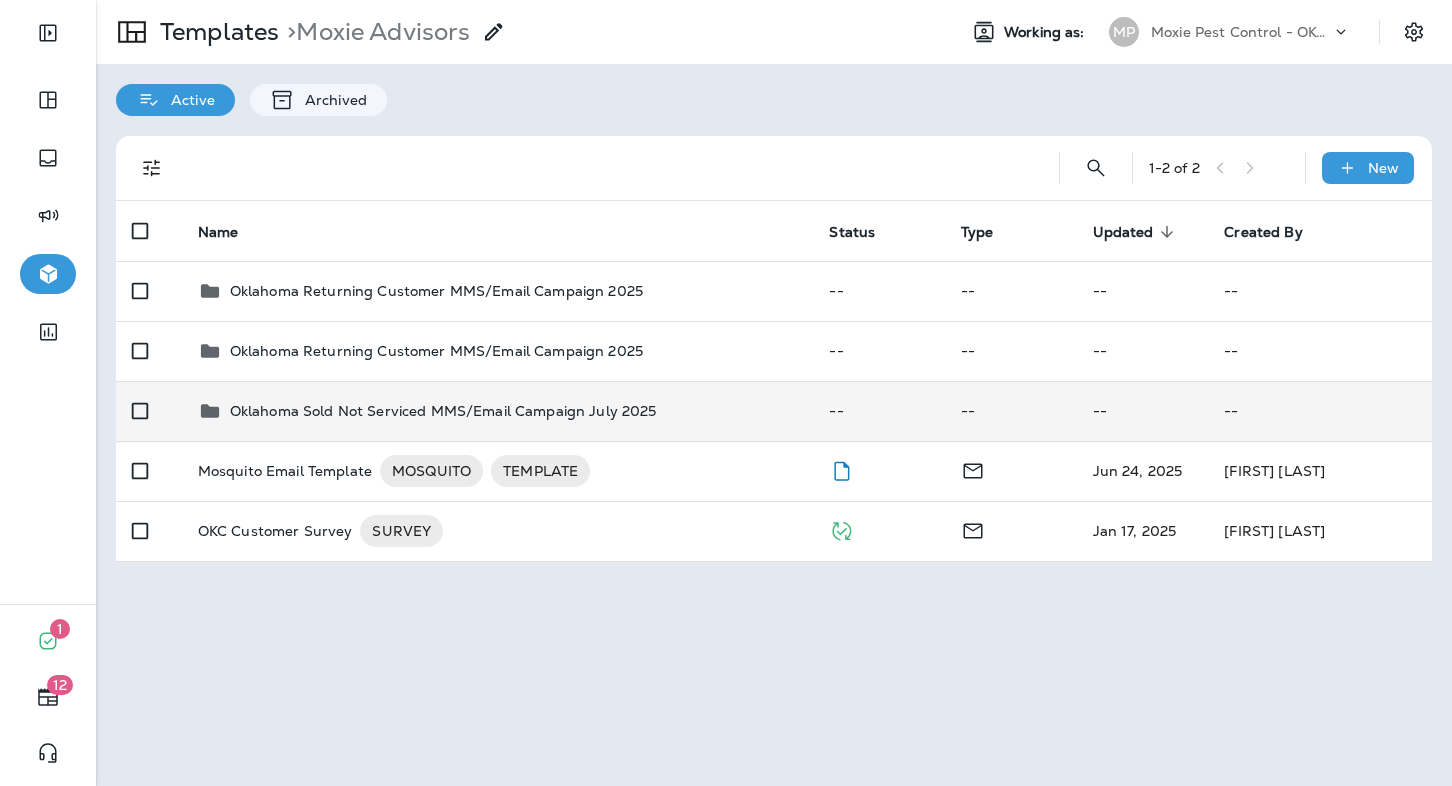 click on "Oklahoma Sold Not Serviced MMS/Email Campaign July 2025" at bounding box center [436, 291] 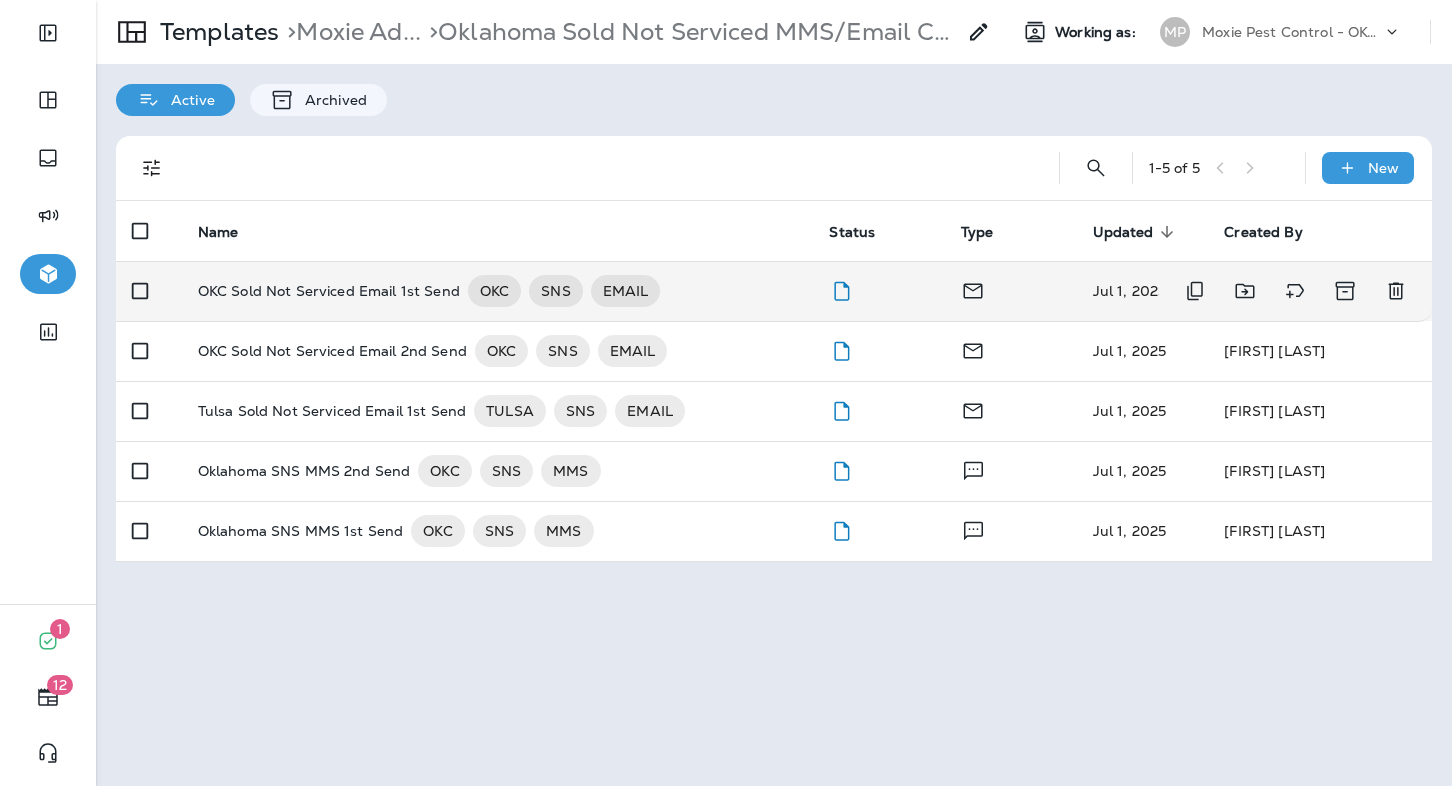 click on "OKC Sold Not Serviced Email 1st Send" at bounding box center [329, 291] 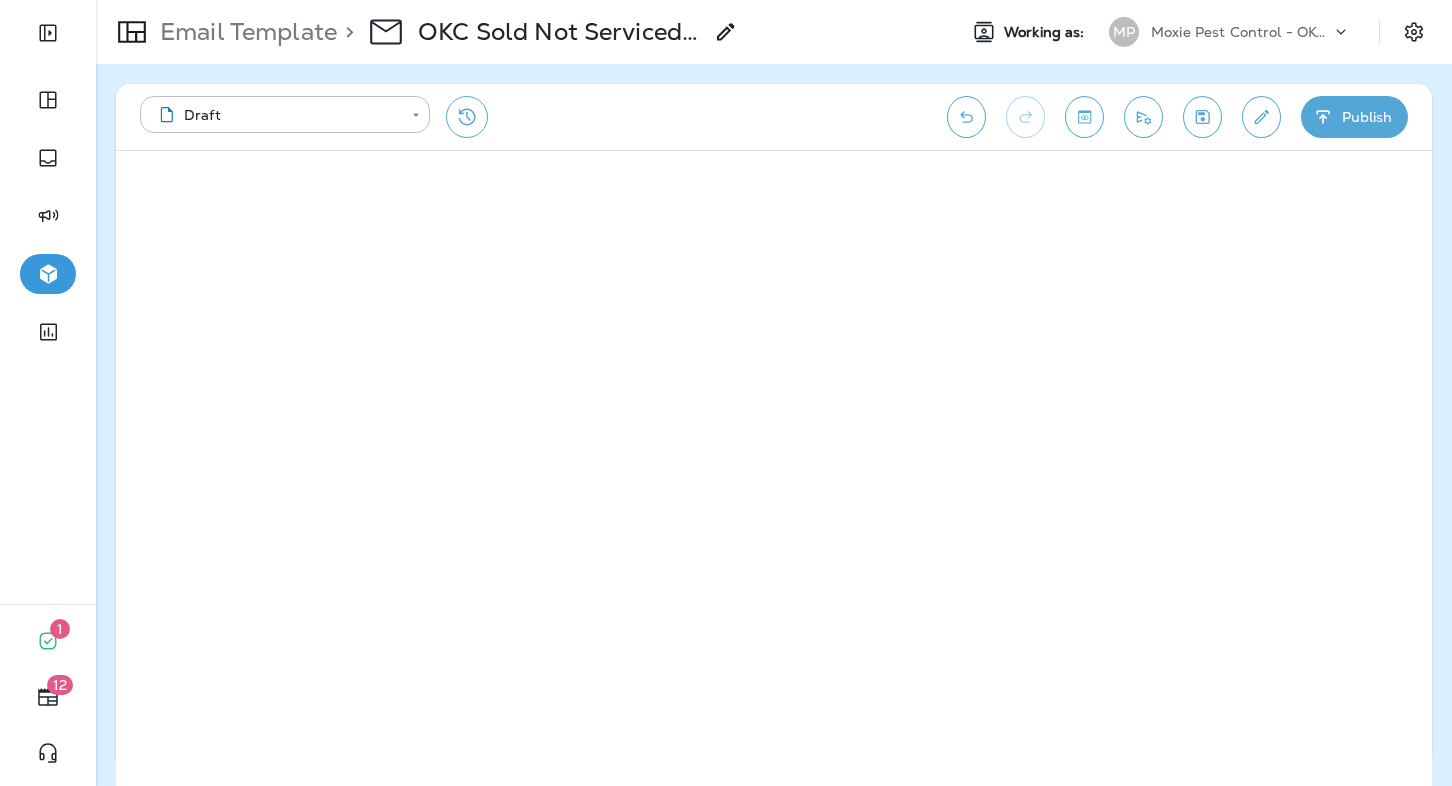 click at bounding box center (1202, 117) 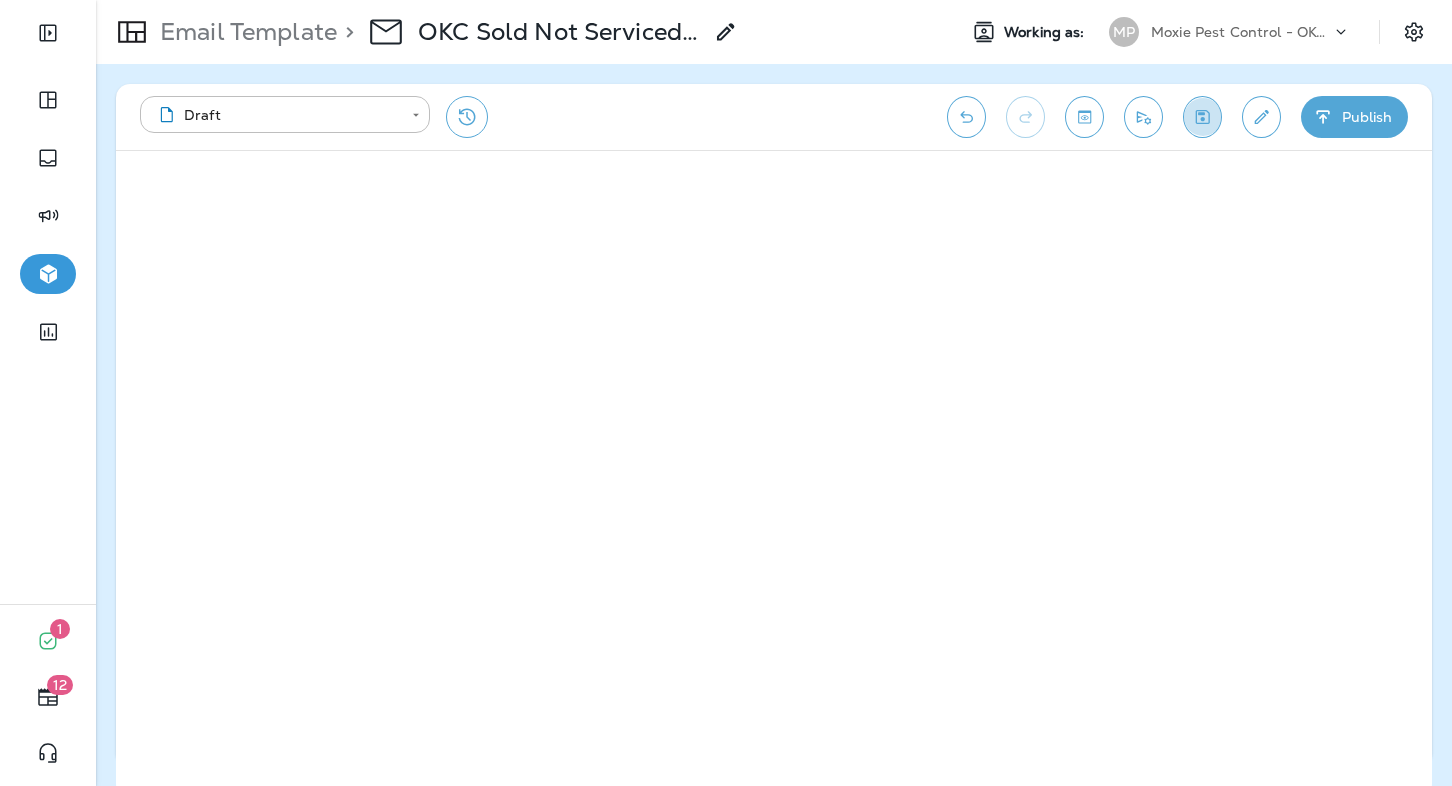 click at bounding box center [1202, 117] 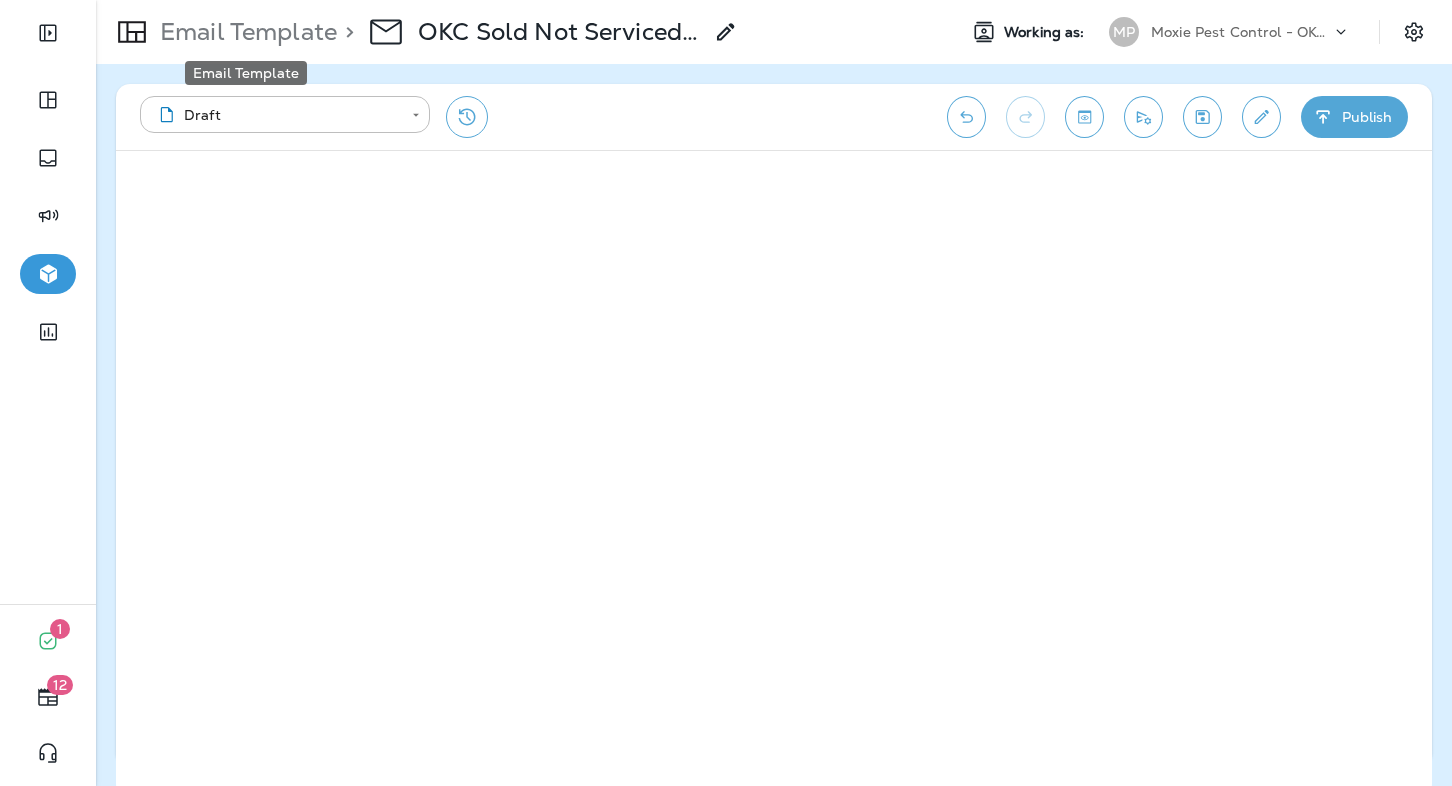 click on "Email Template" at bounding box center (244, 32) 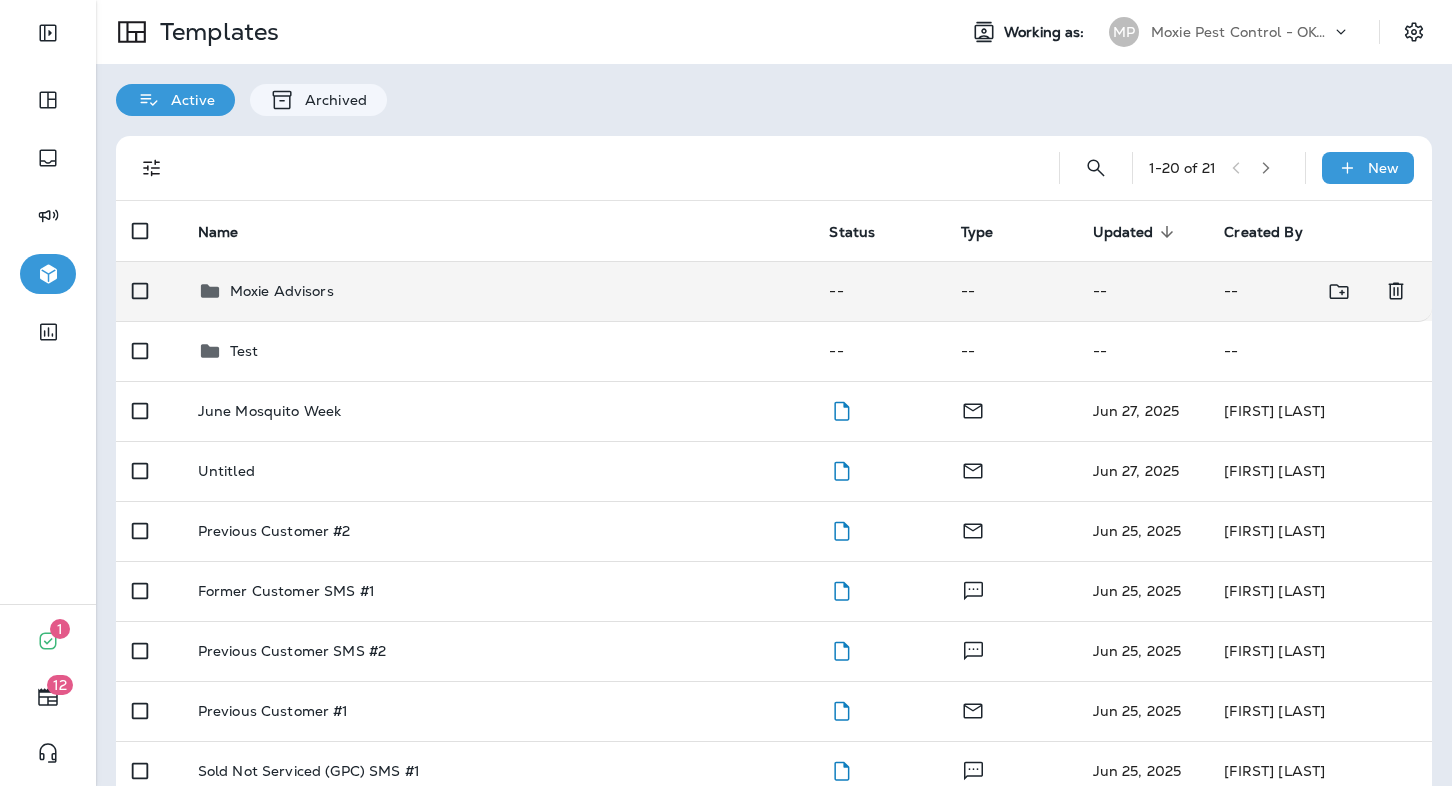 click on "Moxie Advisors" at bounding box center [498, 291] 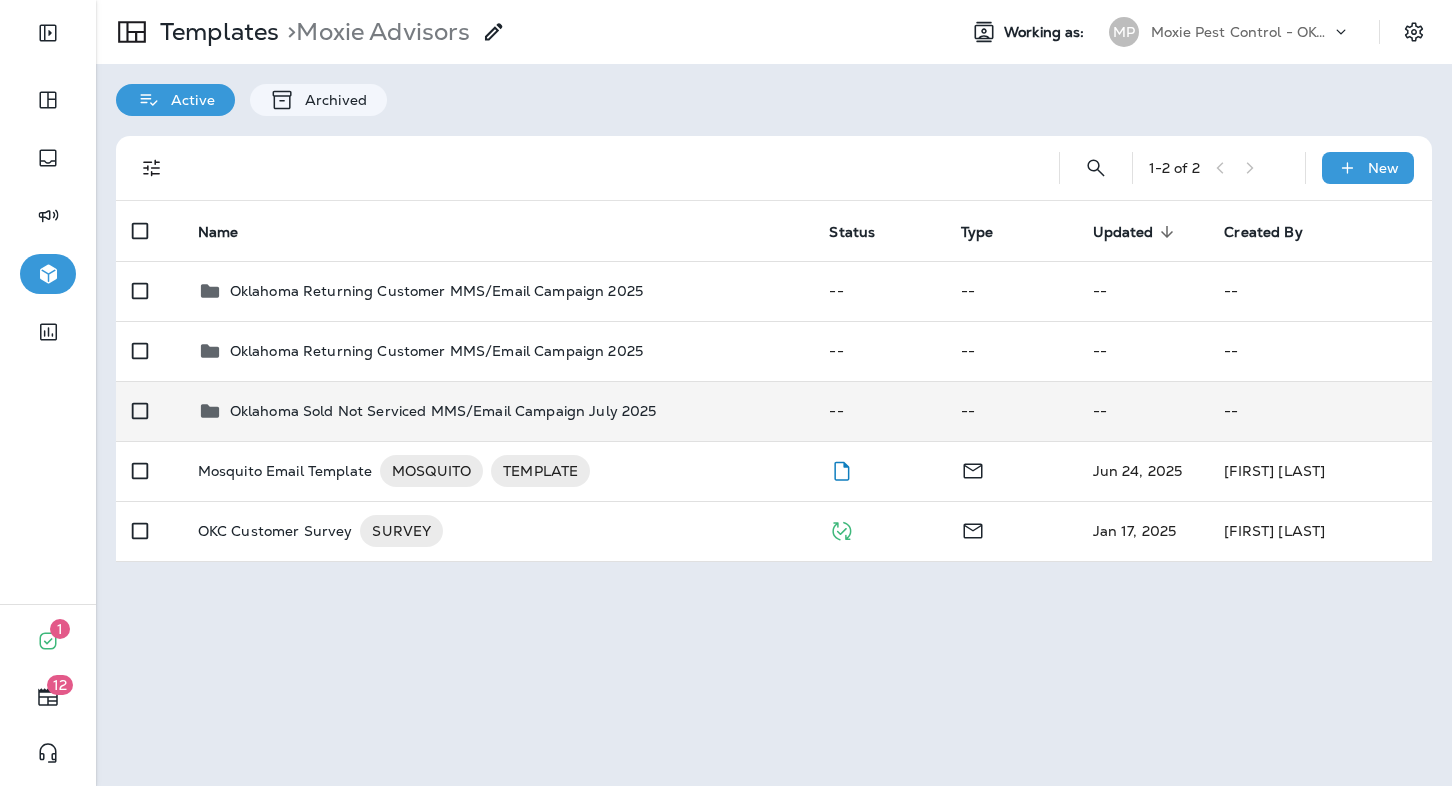 click on "Oklahoma Sold Not Serviced MMS/Email Campaign July 2025" at bounding box center [436, 291] 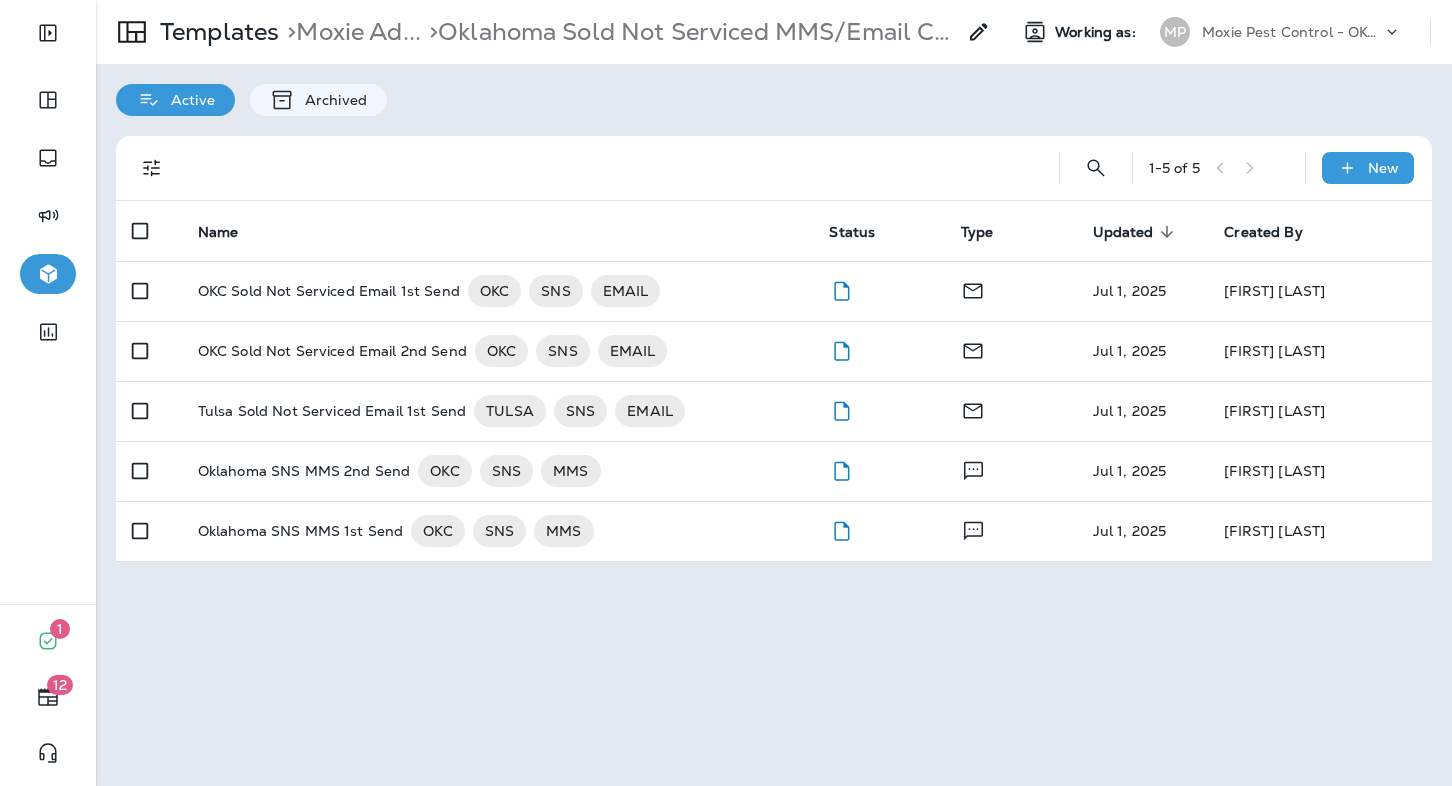 click on "Tulsa Sold Not Serviced Email 1st Send" at bounding box center (329, 291) 